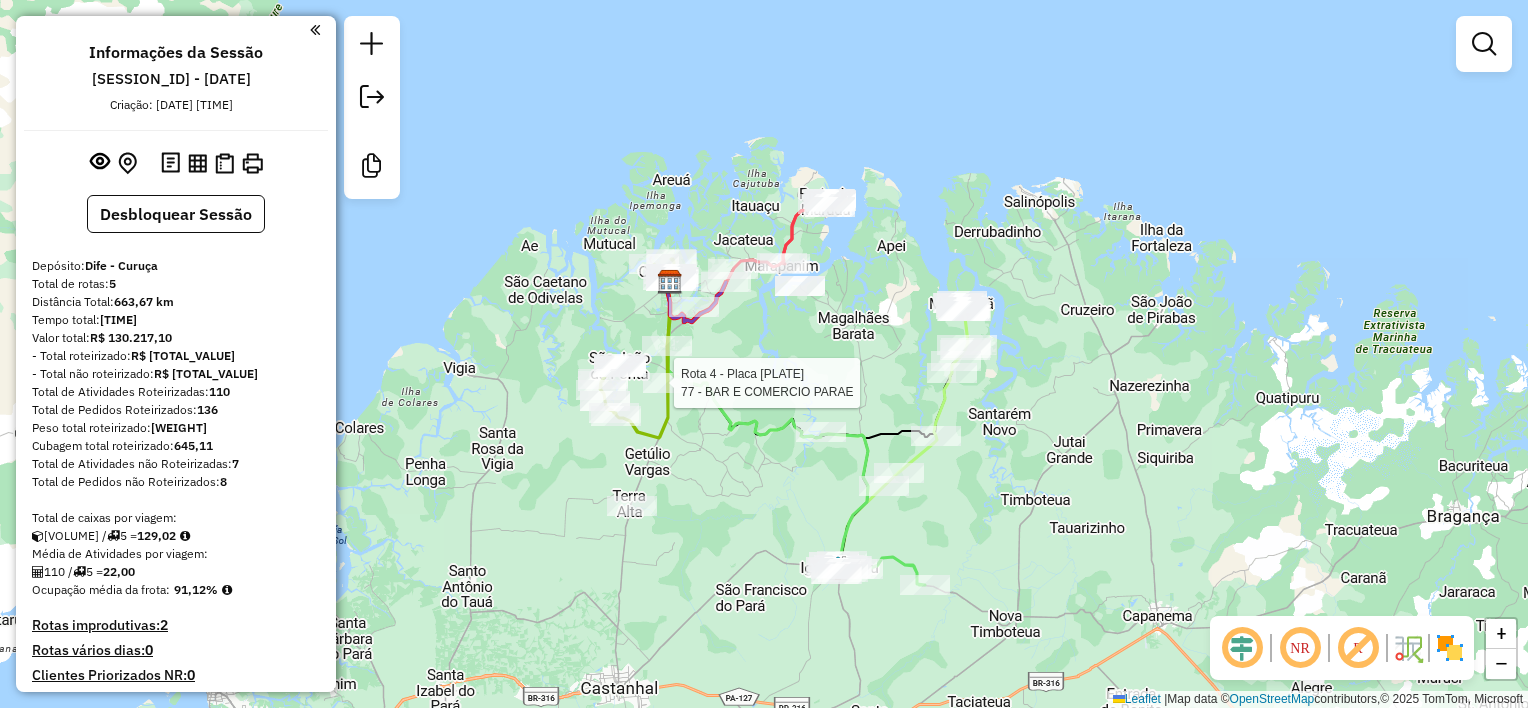 scroll, scrollTop: 0, scrollLeft: 0, axis: both 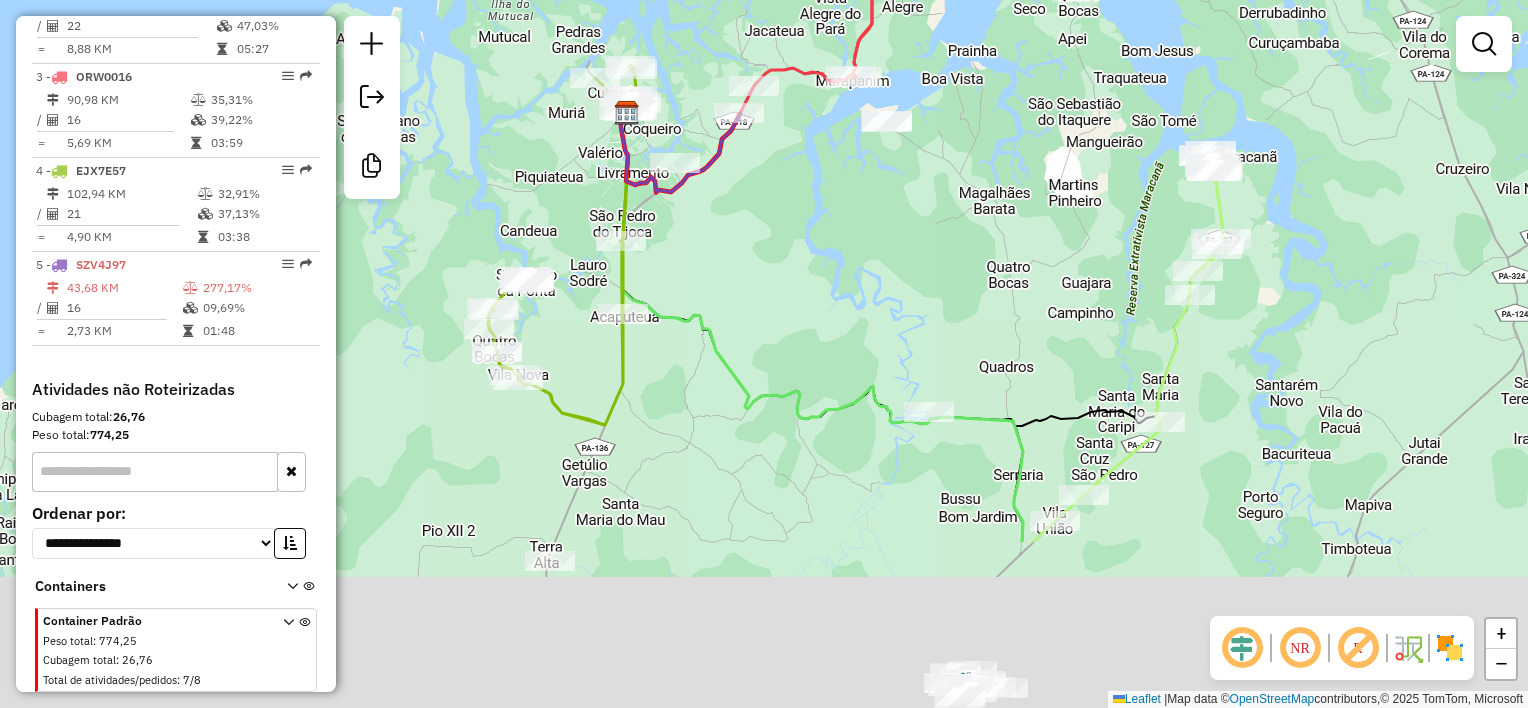 drag, startPoint x: 652, startPoint y: 549, endPoint x: 695, endPoint y: 343, distance: 210.44002 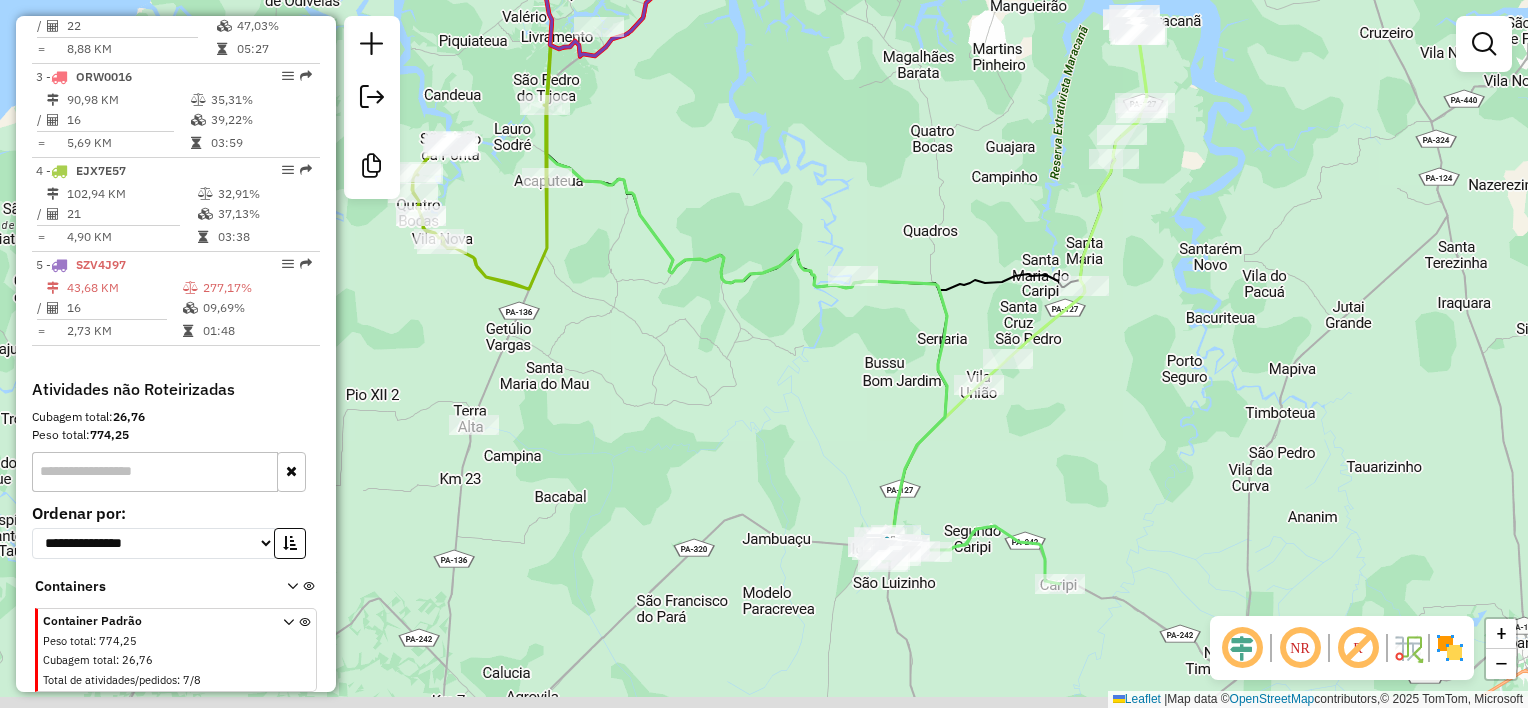 drag, startPoint x: 872, startPoint y: 522, endPoint x: 788, endPoint y: 421, distance: 131.3659 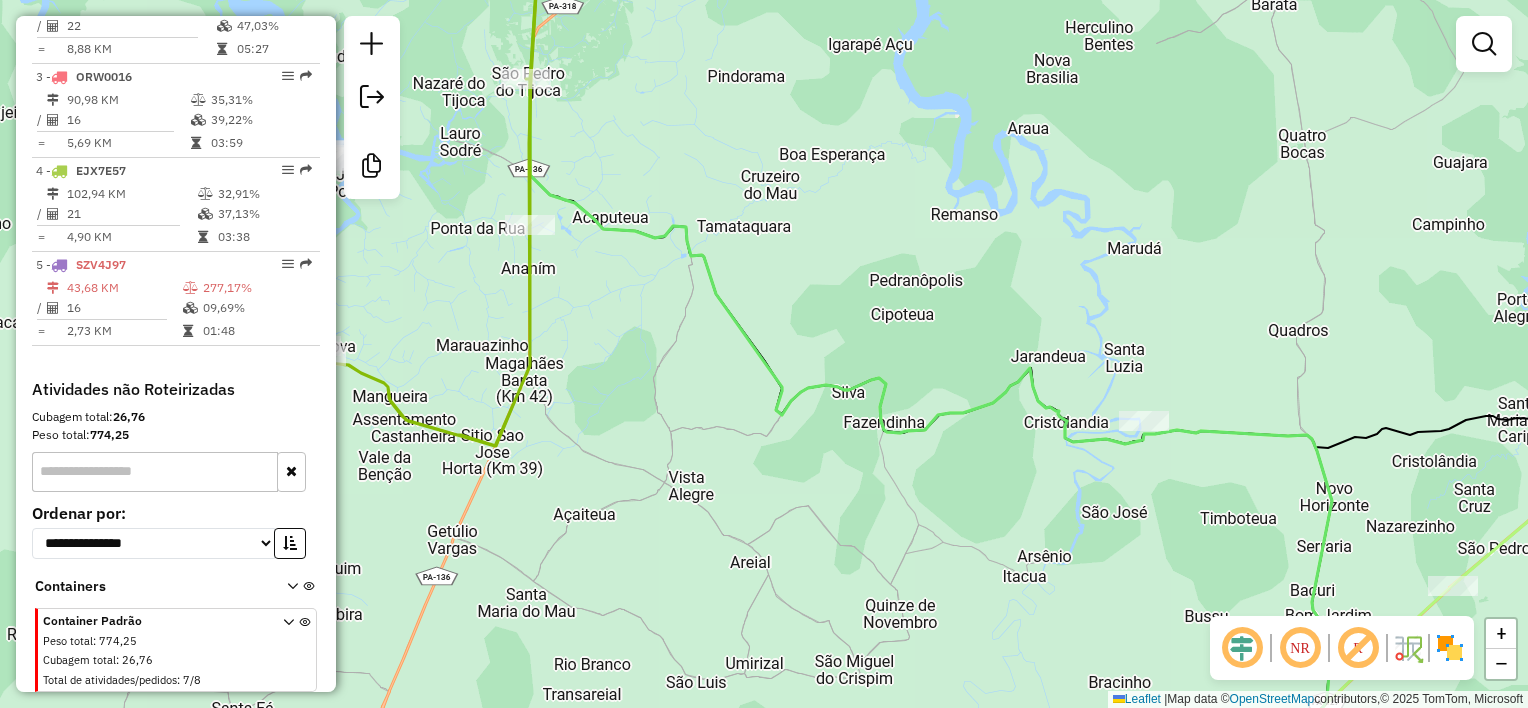 click on "Janela de atendimento Grade de atendimento Capacidade Transportadoras Veículos Cliente Pedidos  Rotas Selecione os dias de semana para filtrar as janelas de atendimento  Seg   Ter   Qua   Qui   Sex   Sáb   Dom  Informe o período da janela de atendimento: De: Até:  Filtrar exatamente a janela do cliente  Considerar janela de atendimento padrão  Selecione os dias de semana para filtrar as grades de atendimento  Seg   Ter   Qua   Qui   Sex   Sáb   Dom   Considerar clientes sem dia de atendimento cadastrado  Clientes fora do dia de atendimento selecionado Filtrar as atividades entre os valores definidos abaixo:  Peso mínimo:   Peso máximo:   Cubagem mínima:   Cubagem máxima:   De:   Até:  Filtrar as atividades entre o tempo de atendimento definido abaixo:  De:   Até:   Considerar capacidade total dos clientes não roteirizados Transportadora: Selecione um ou mais itens Tipo de veículo: Selecione um ou mais itens Veículo: Selecione um ou mais itens Motorista: Selecione um ou mais itens Nome: Rótulo:" 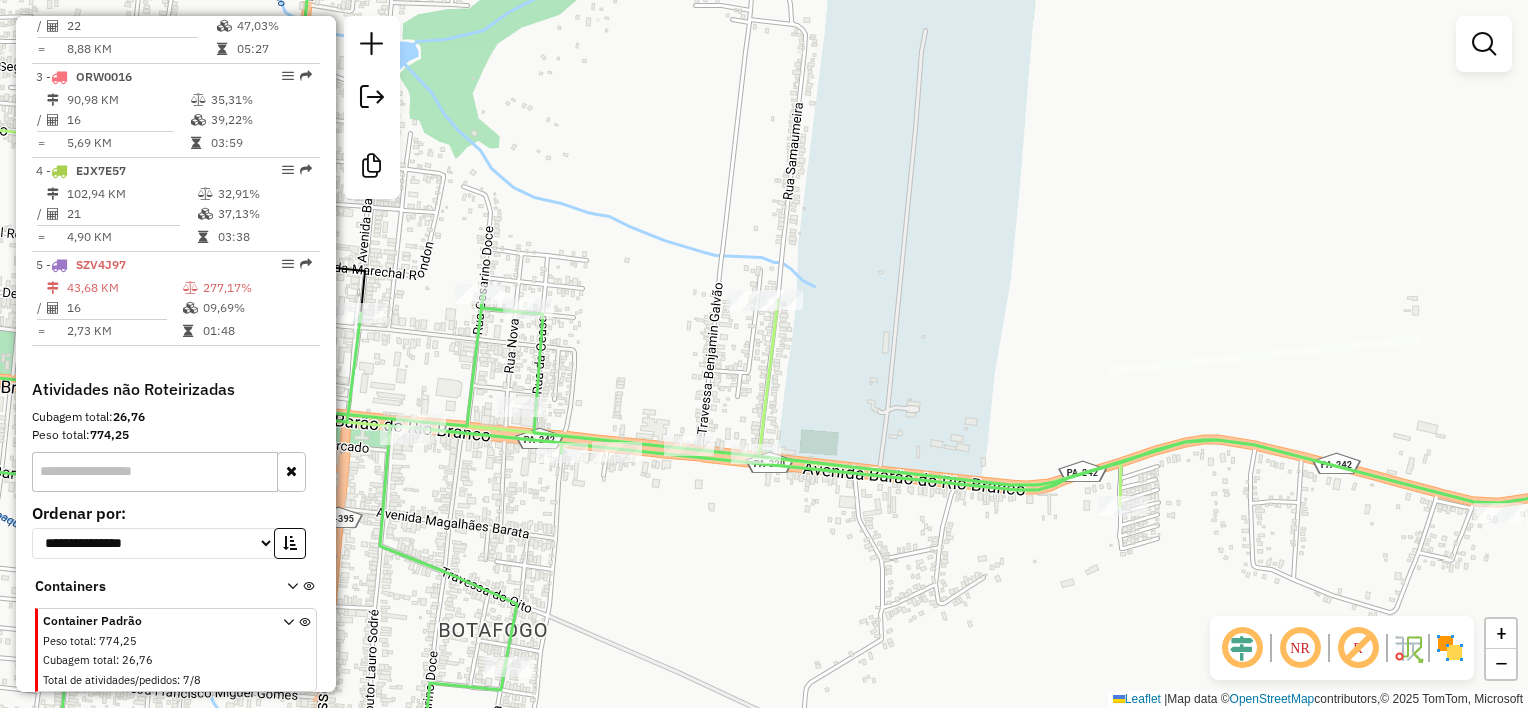 drag, startPoint x: 1050, startPoint y: 557, endPoint x: 1033, endPoint y: 540, distance: 24.04163 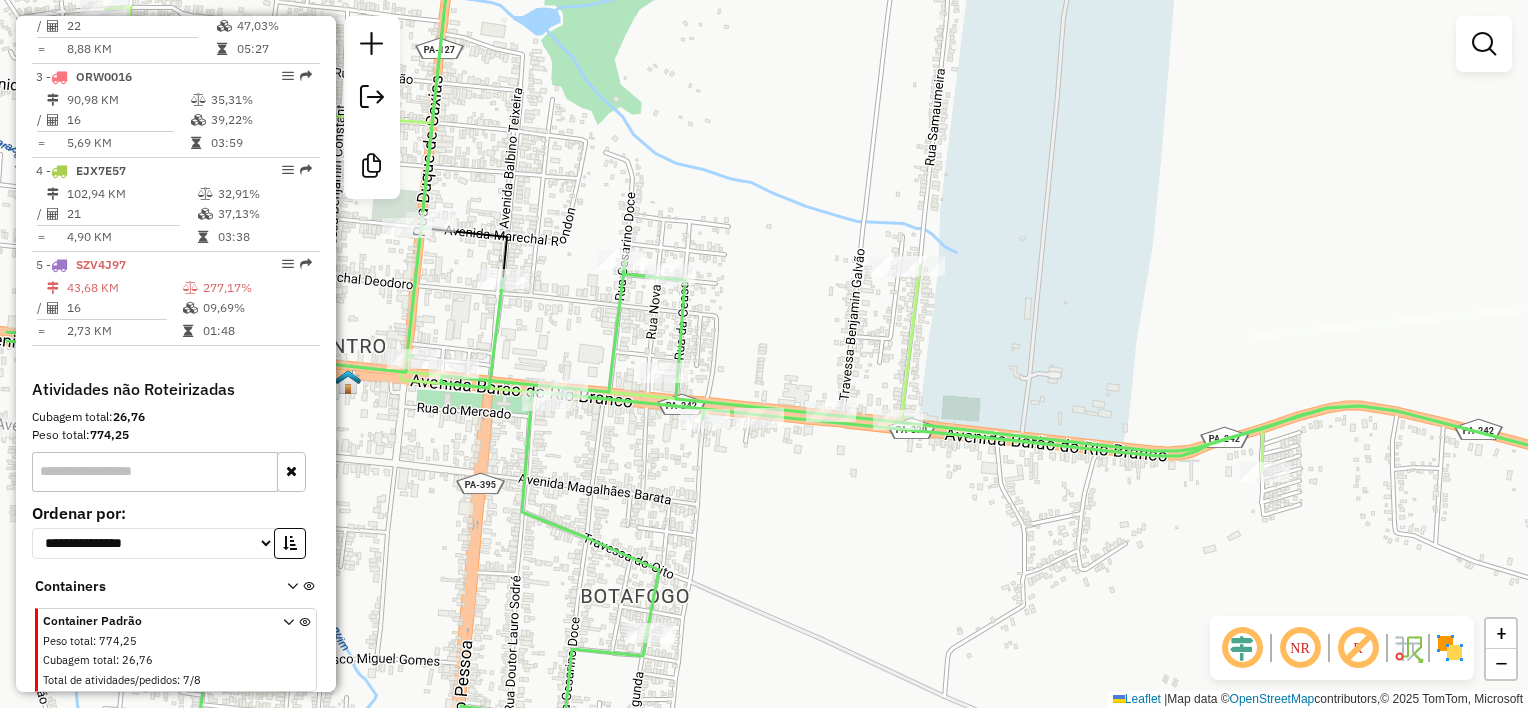 drag, startPoint x: 759, startPoint y: 526, endPoint x: 864, endPoint y: 516, distance: 105.47511 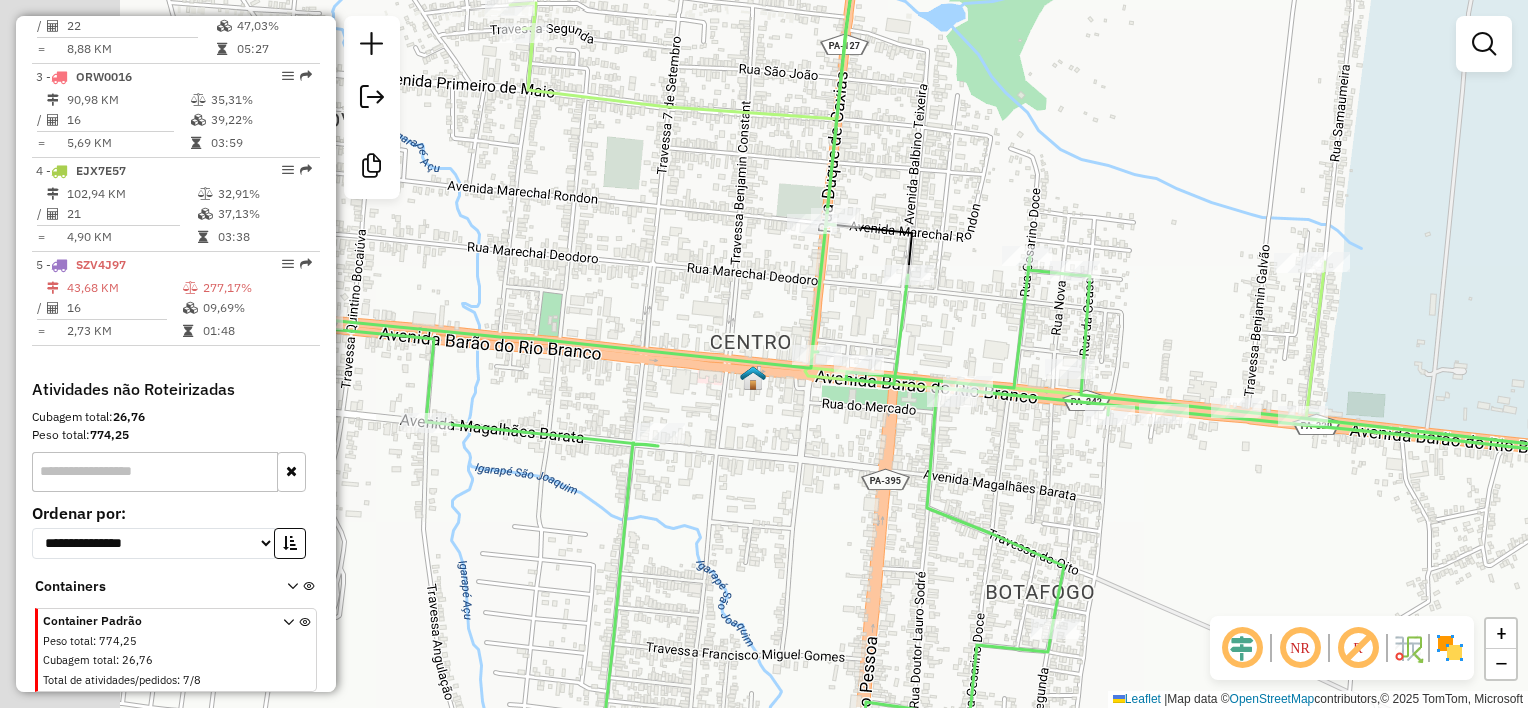 drag, startPoint x: 837, startPoint y: 466, endPoint x: 997, endPoint y: 462, distance: 160.04999 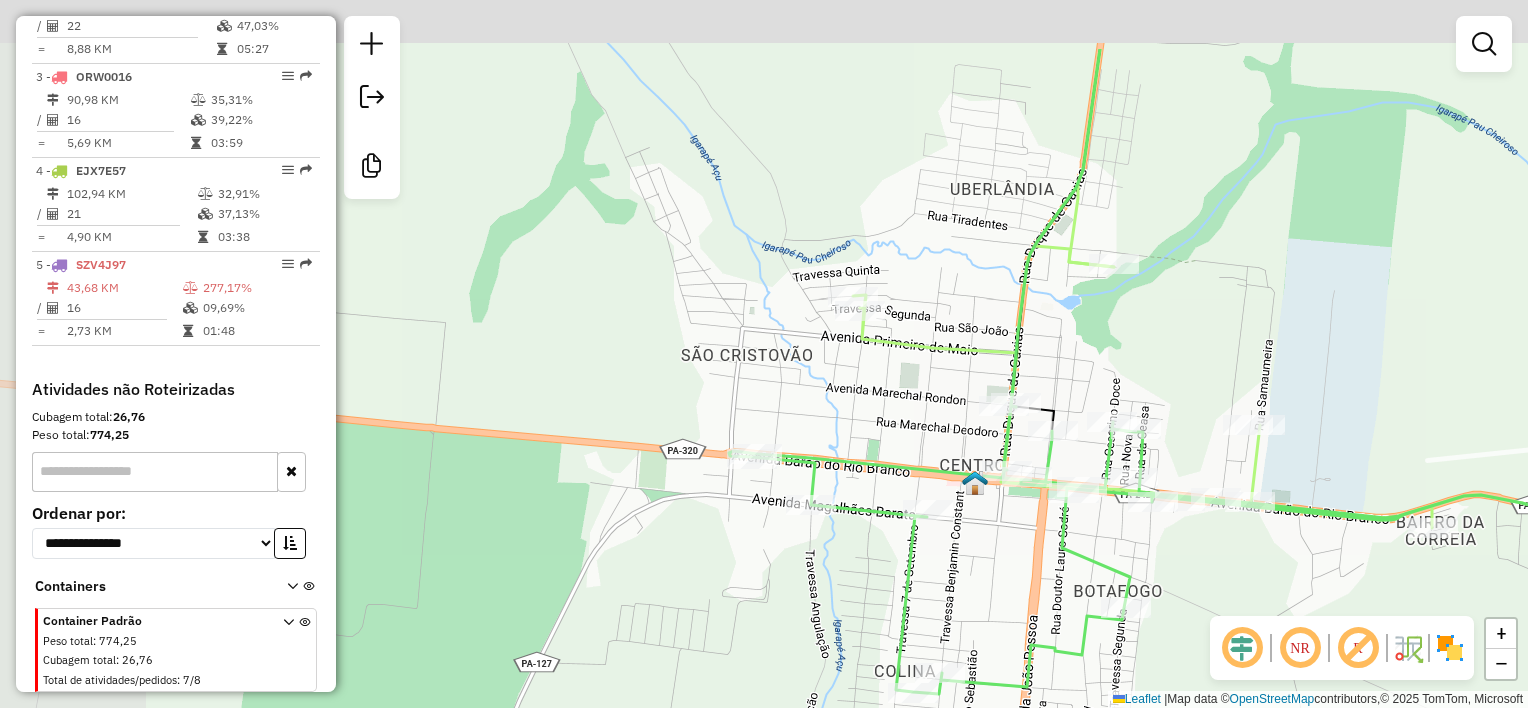 drag, startPoint x: 524, startPoint y: 356, endPoint x: 710, endPoint y: 556, distance: 273.12268 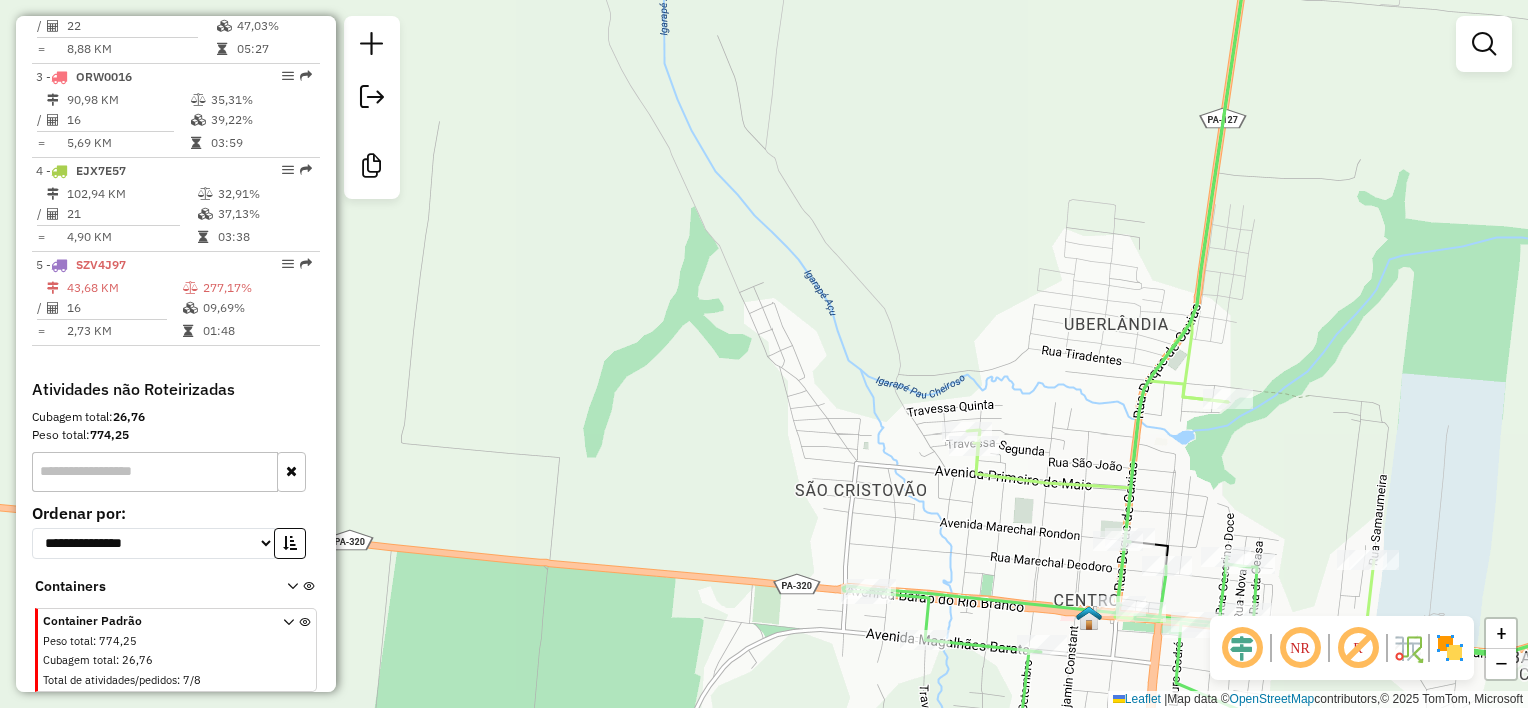 drag, startPoint x: 1239, startPoint y: 457, endPoint x: 1101, endPoint y: 371, distance: 162.6038 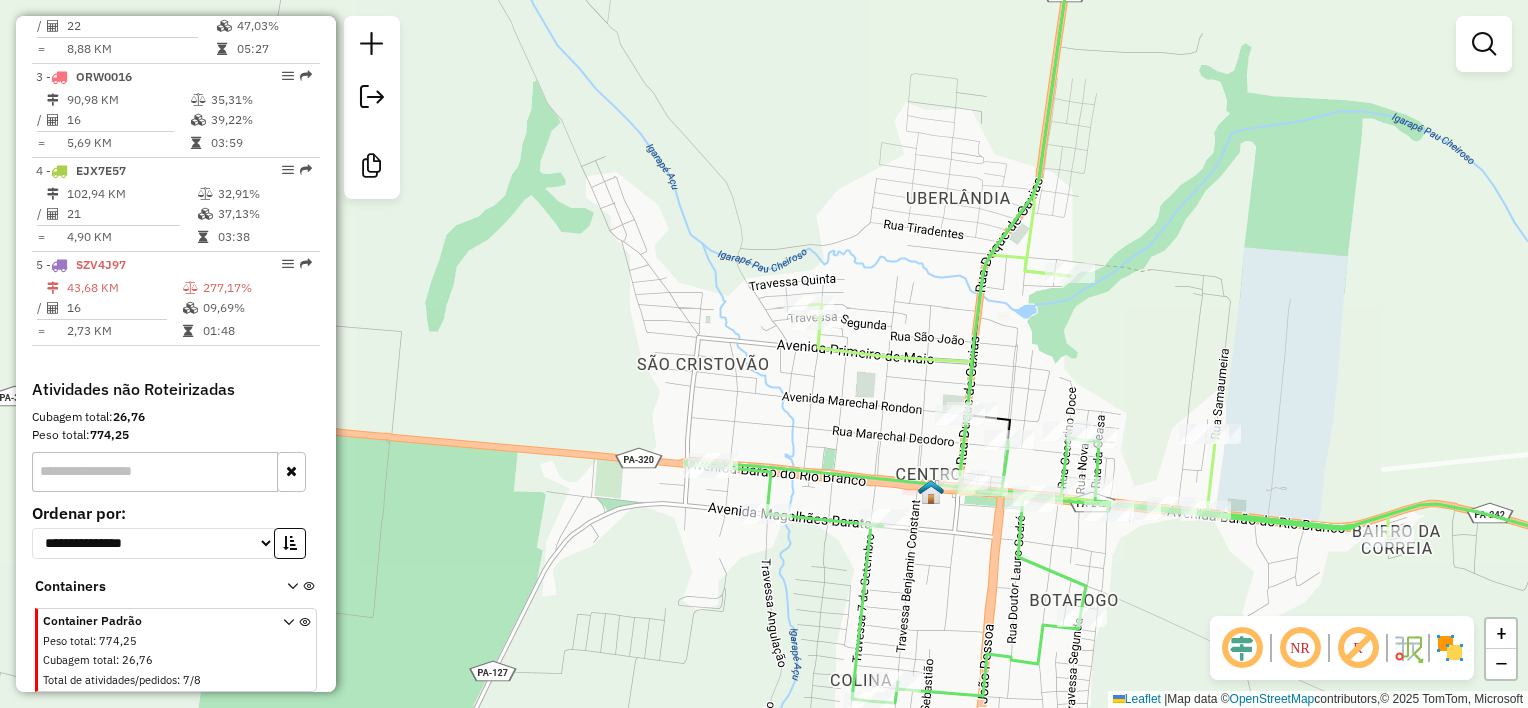 drag, startPoint x: 1132, startPoint y: 600, endPoint x: 1228, endPoint y: 311, distance: 304.5275 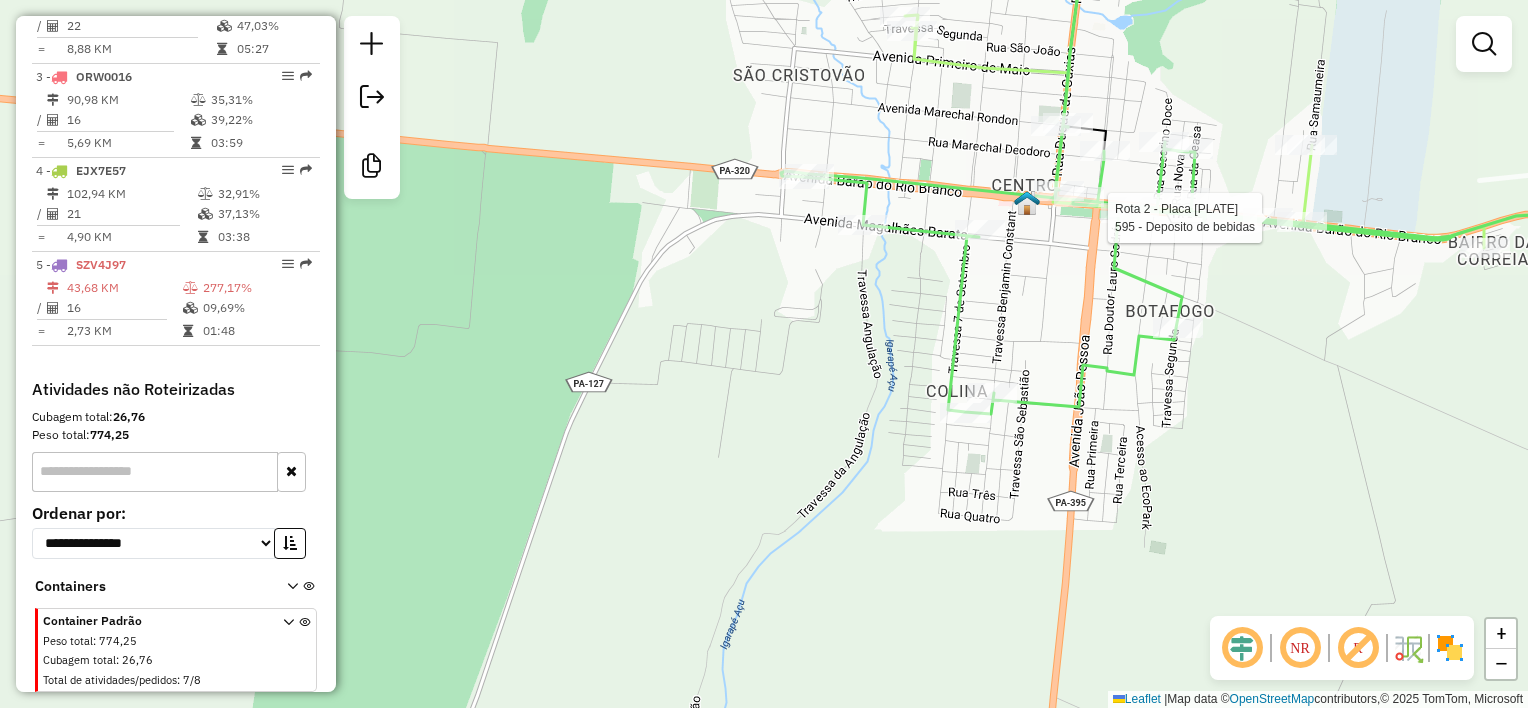 drag, startPoint x: 988, startPoint y: 296, endPoint x: 853, endPoint y: 295, distance: 135.00371 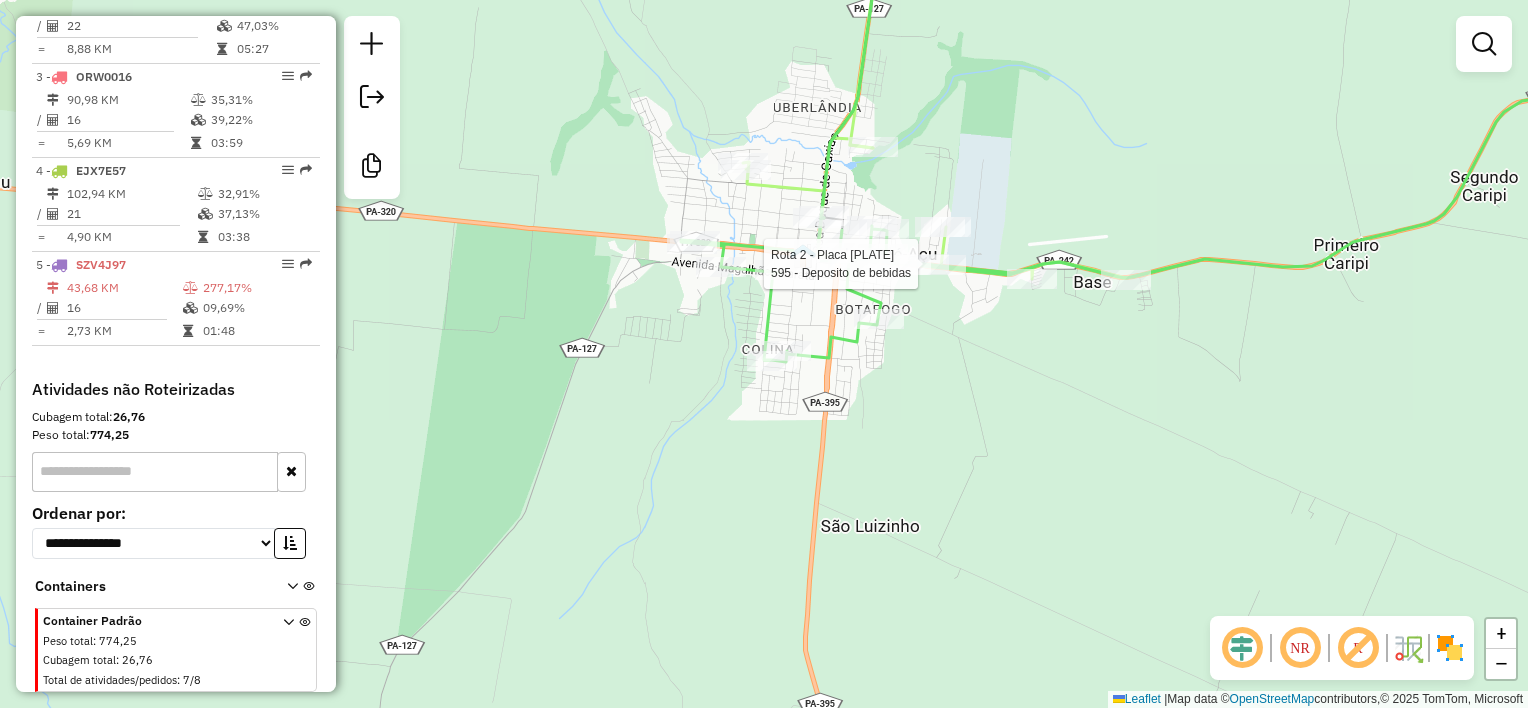 drag, startPoint x: 489, startPoint y: 343, endPoint x: 774, endPoint y: 412, distance: 293.2337 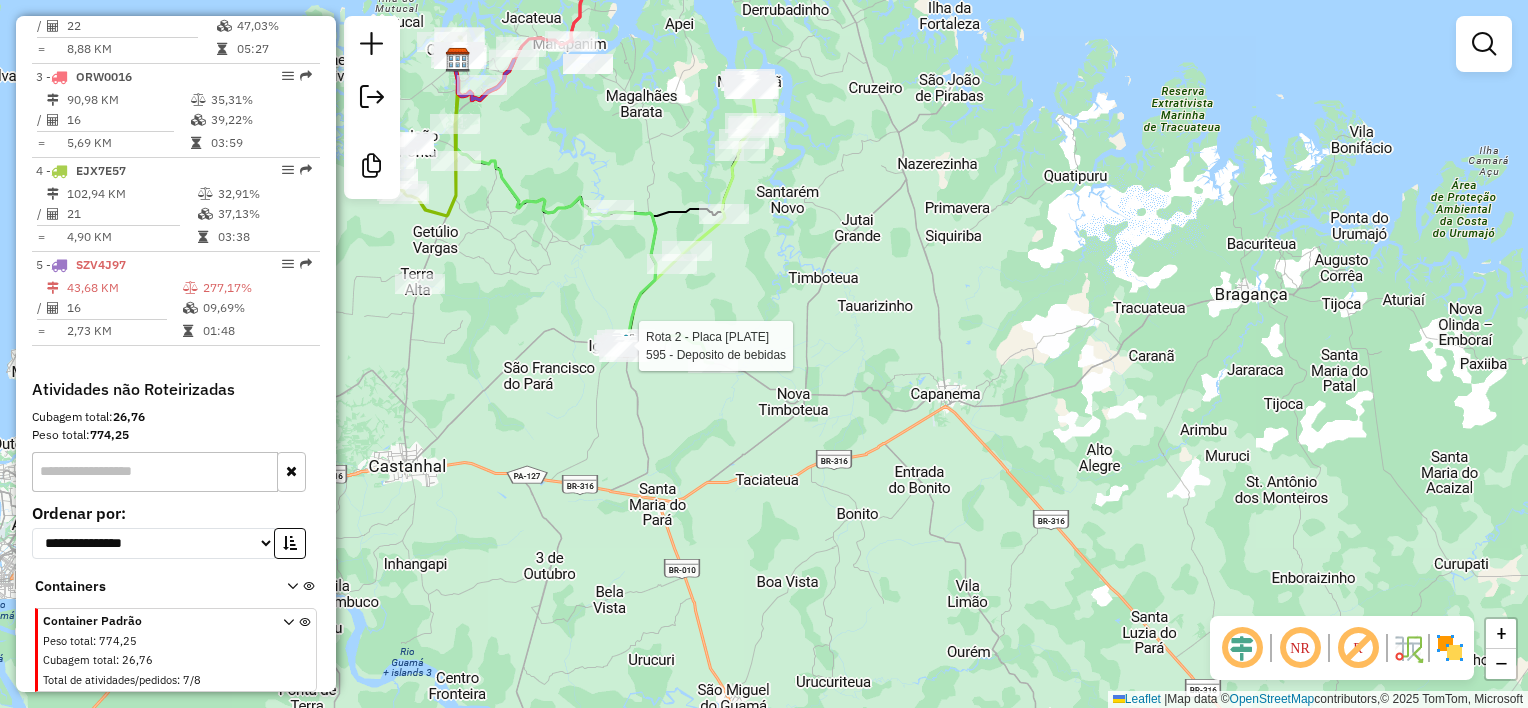 drag, startPoint x: 488, startPoint y: 268, endPoint x: 694, endPoint y: 416, distance: 253.6533 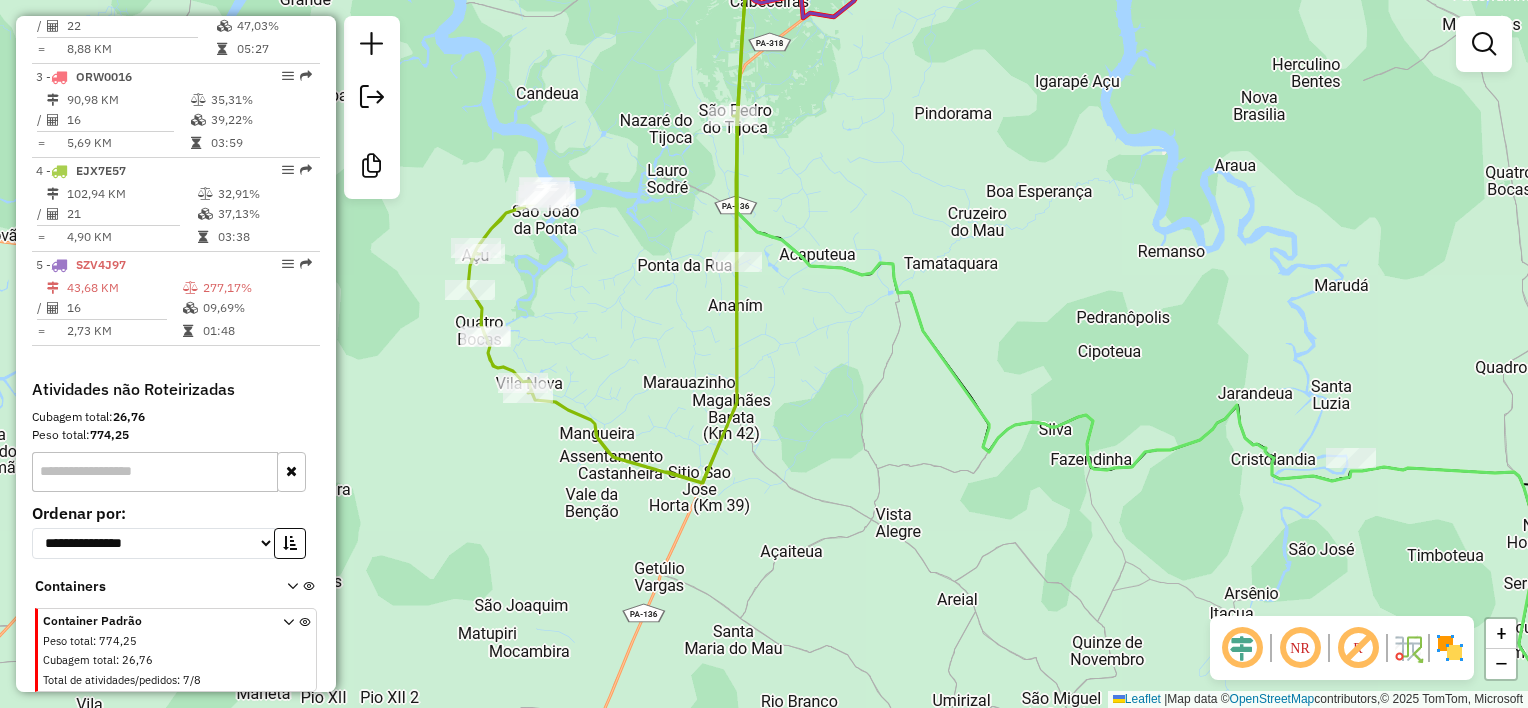 drag, startPoint x: 655, startPoint y: 360, endPoint x: 588, endPoint y: 319, distance: 78.54935 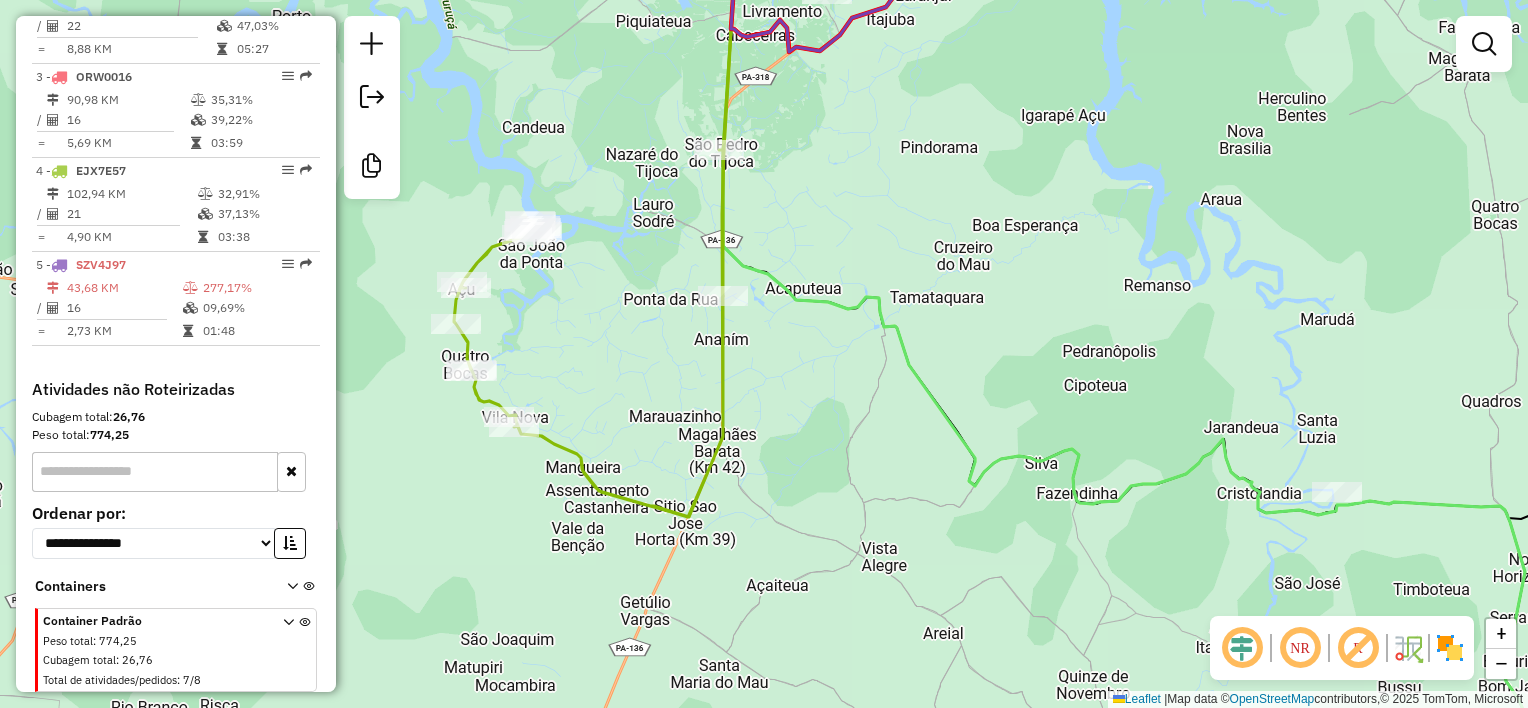 drag, startPoint x: 615, startPoint y: 340, endPoint x: 660, endPoint y: 417, distance: 89.1852 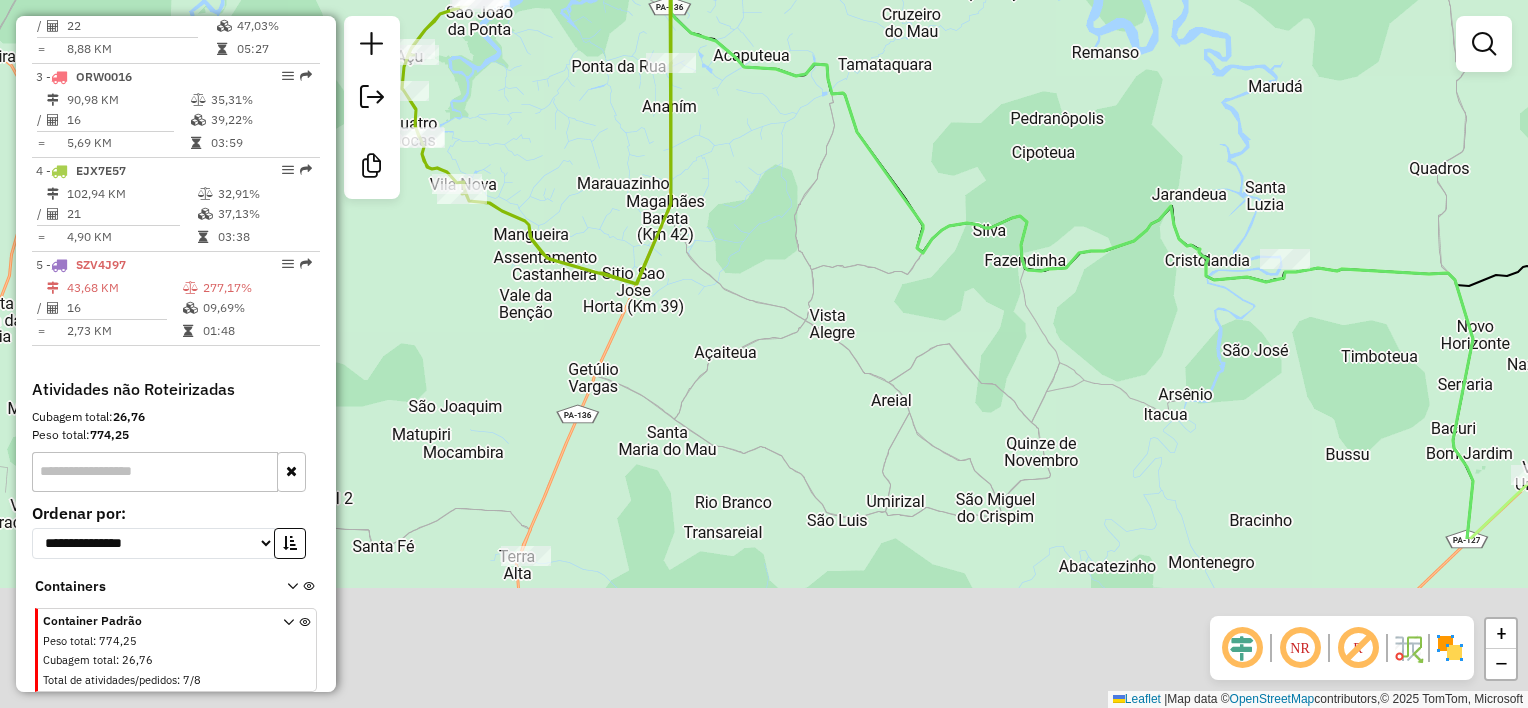 drag, startPoint x: 866, startPoint y: 596, endPoint x: 731, endPoint y: 249, distance: 372.33588 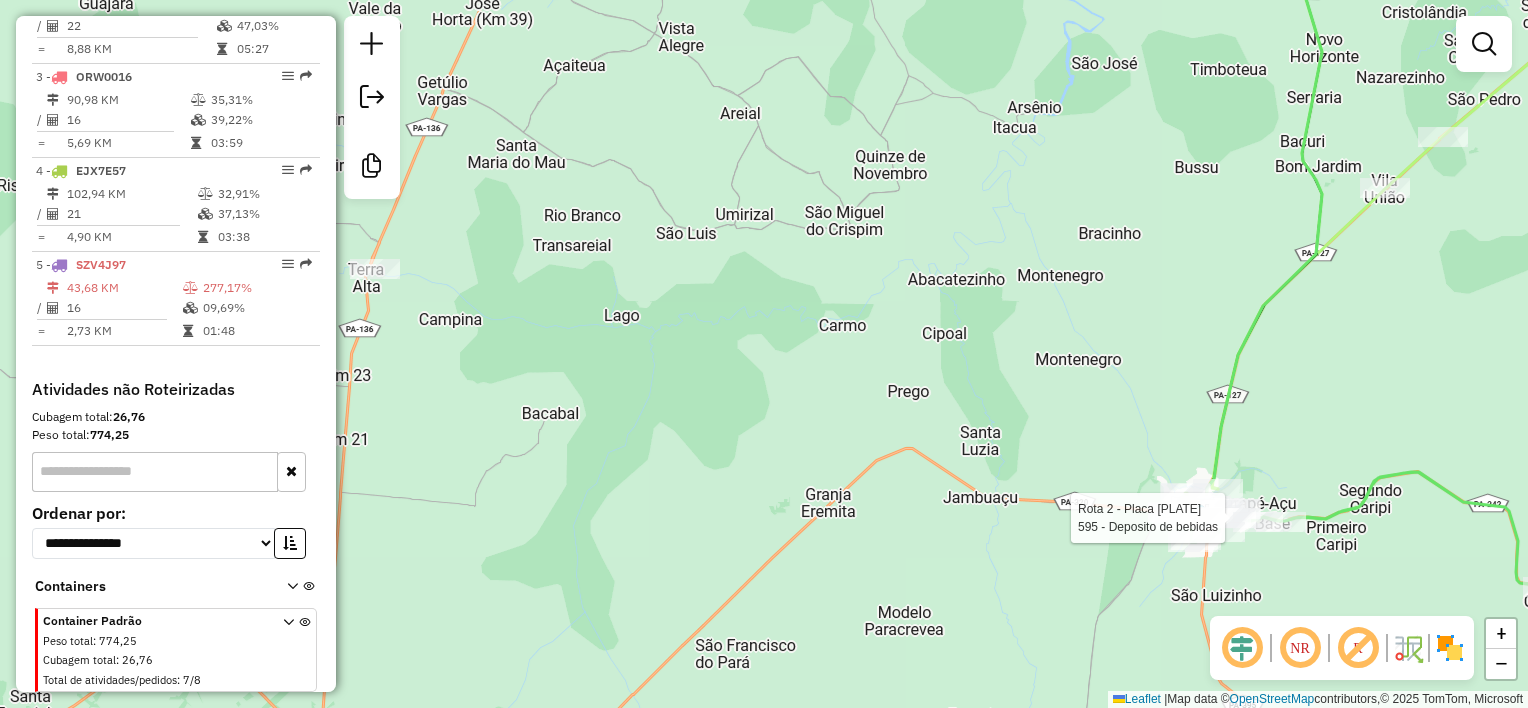 drag, startPoint x: 963, startPoint y: 520, endPoint x: 692, endPoint y: 407, distance: 293.6154 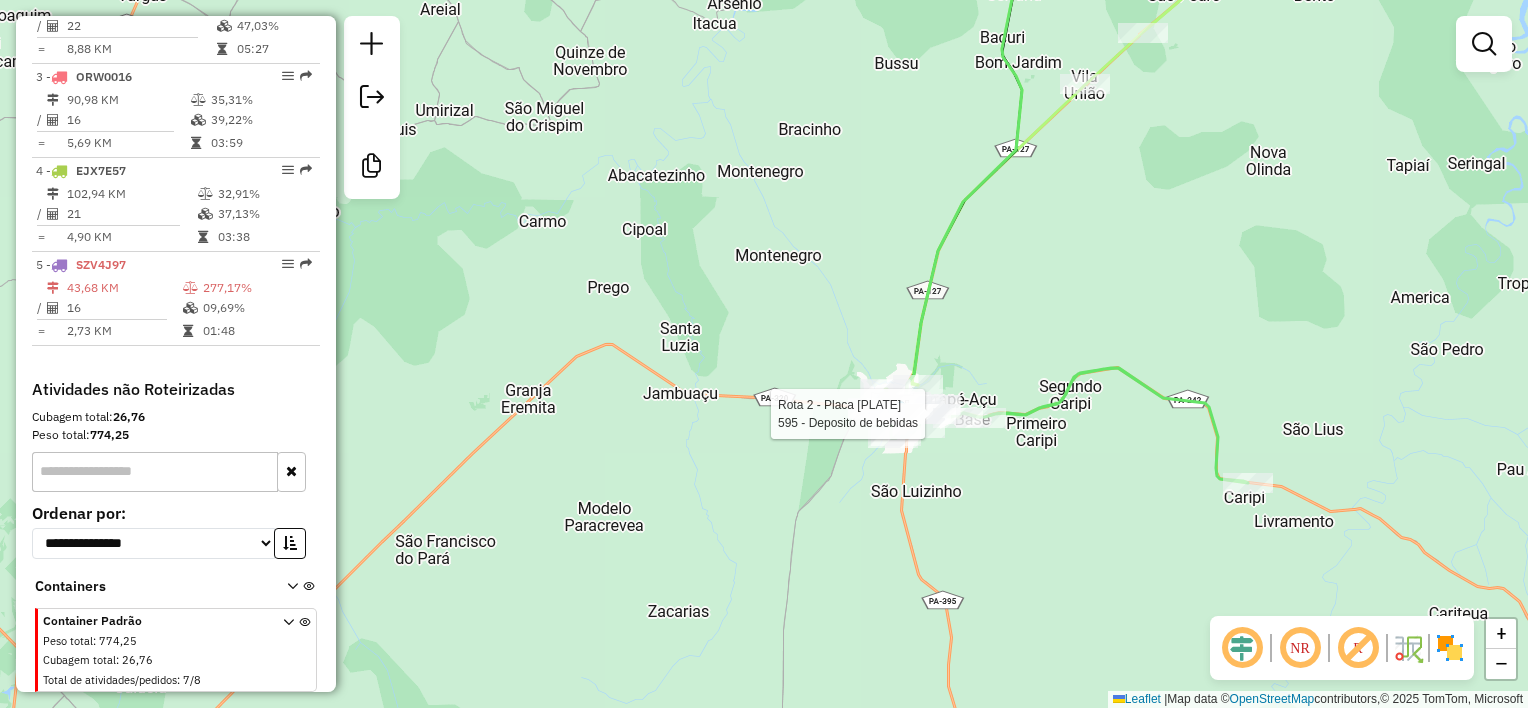 click on "Rota 2 - Placa OSH3253  595 - Deposito de bebidas Janela de atendimento Grade de atendimento Capacidade Transportadoras Veículos Cliente Pedidos  Rotas Selecione os dias de semana para filtrar as janelas de atendimento  Seg   Ter   Qua   Qui   Sex   Sáb   Dom  Informe o período da janela de atendimento: De: Até:  Filtrar exatamente a janela do cliente  Considerar janela de atendimento padrão  Selecione os dias de semana para filtrar as grades de atendimento  Seg   Ter   Qua   Qui   Sex   Sáb   Dom   Considerar clientes sem dia de atendimento cadastrado  Clientes fora do dia de atendimento selecionado Filtrar as atividades entre os valores definidos abaixo:  Peso mínimo:   Peso máximo:   Cubagem mínima:   Cubagem máxima:   De:   Até:  Filtrar as atividades entre o tempo de atendimento definido abaixo:  De:   Até:   Considerar capacidade total dos clientes não roteirizados Transportadora: Selecione um ou mais itens Tipo de veículo: Selecione um ou mais itens Veículo: Selecione um ou mais itens +" 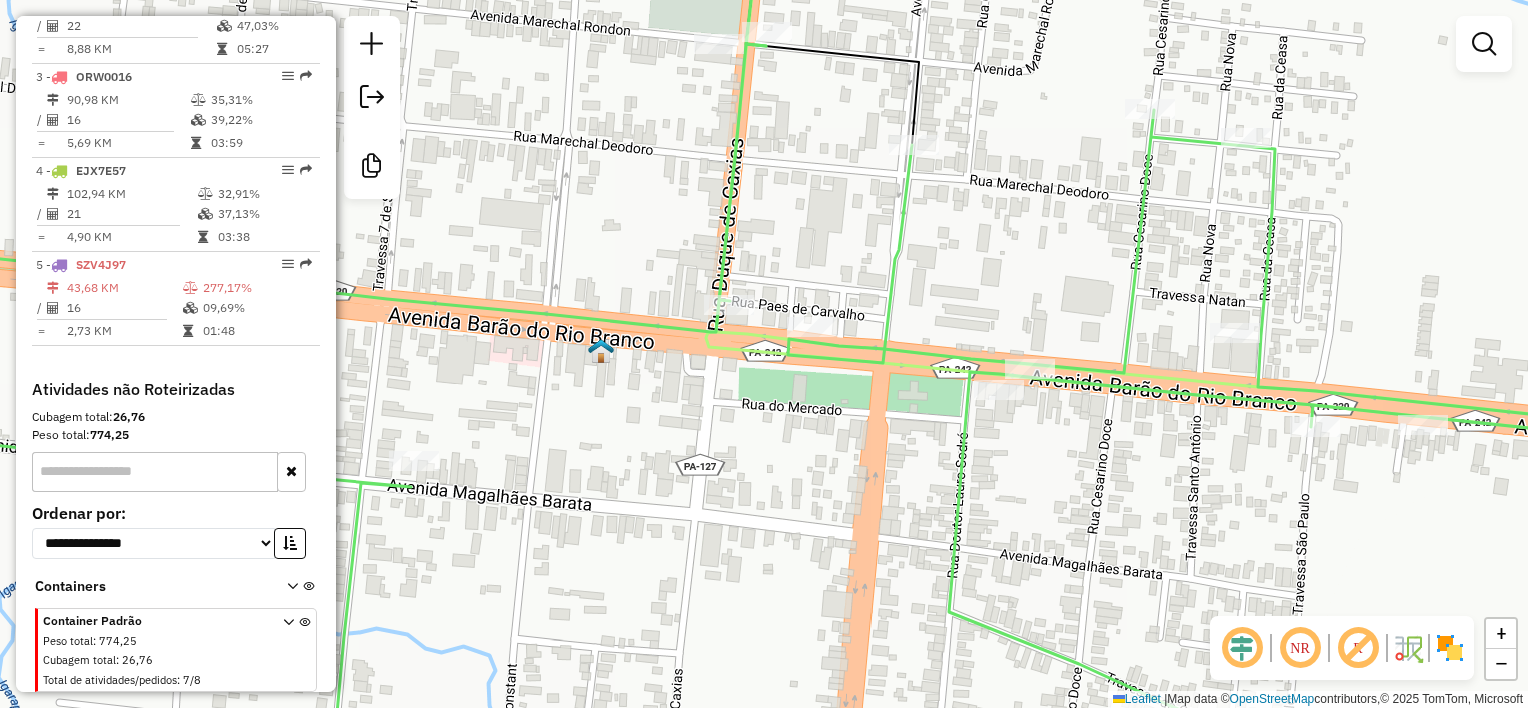 drag, startPoint x: 841, startPoint y: 359, endPoint x: 840, endPoint y: 340, distance: 19.026299 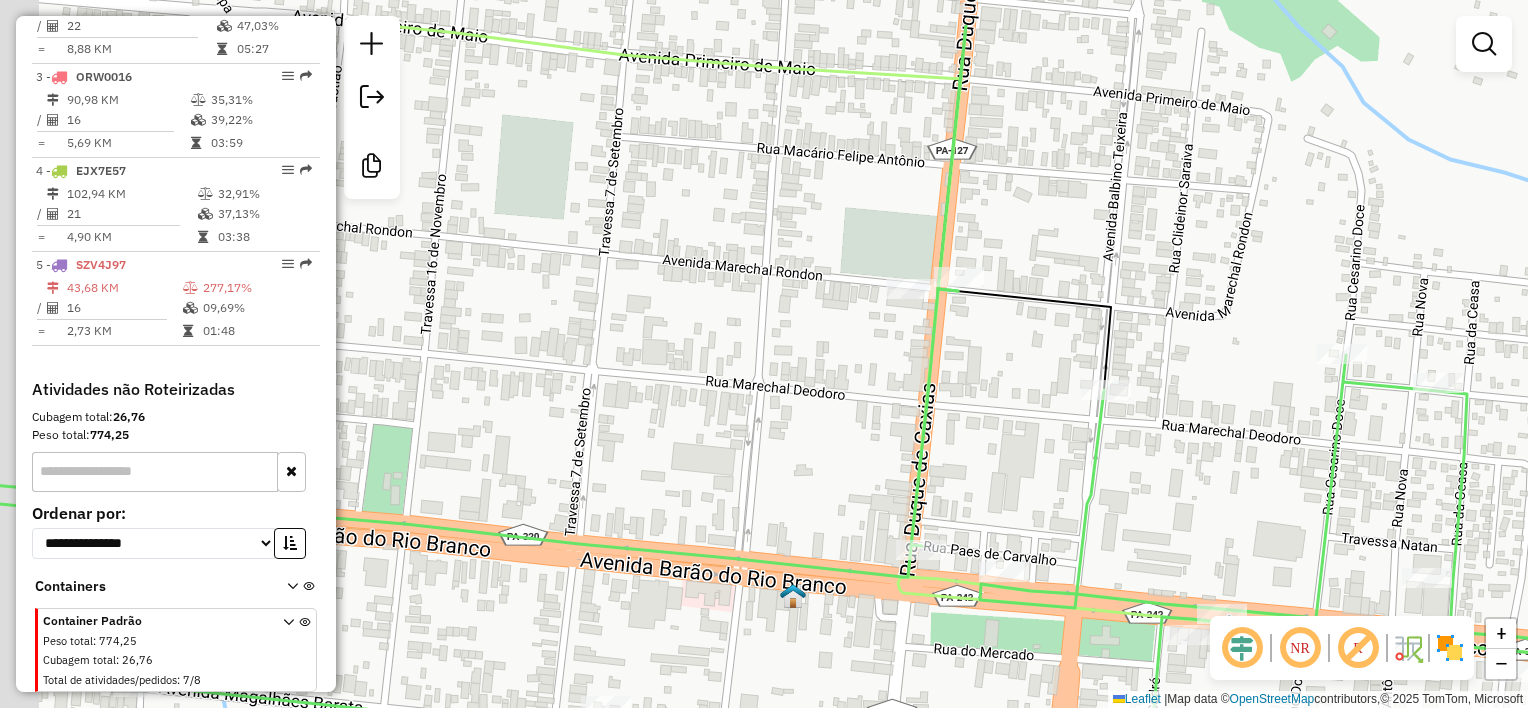 drag, startPoint x: 839, startPoint y: 452, endPoint x: 912, endPoint y: 526, distance: 103.947105 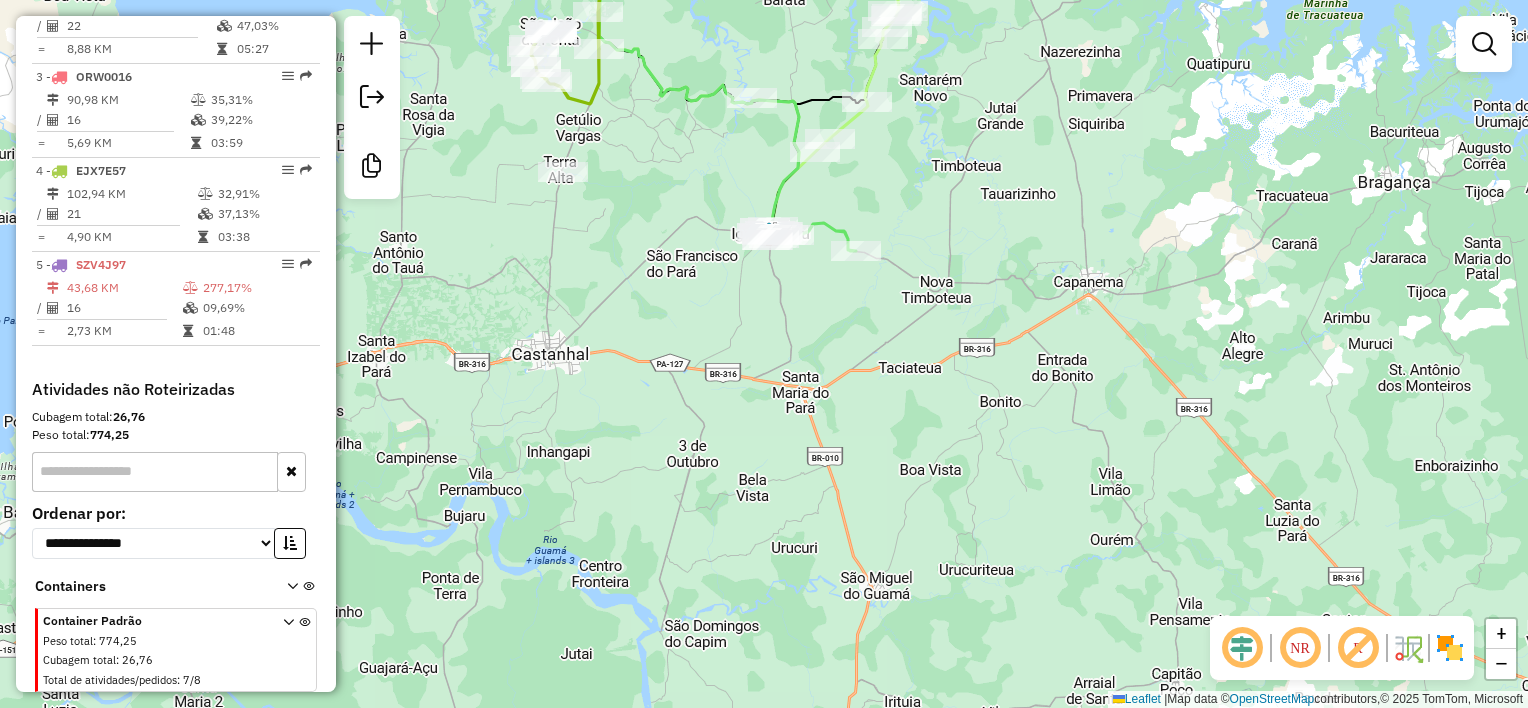 drag, startPoint x: 728, startPoint y: 180, endPoint x: 741, endPoint y: 227, distance: 48.76474 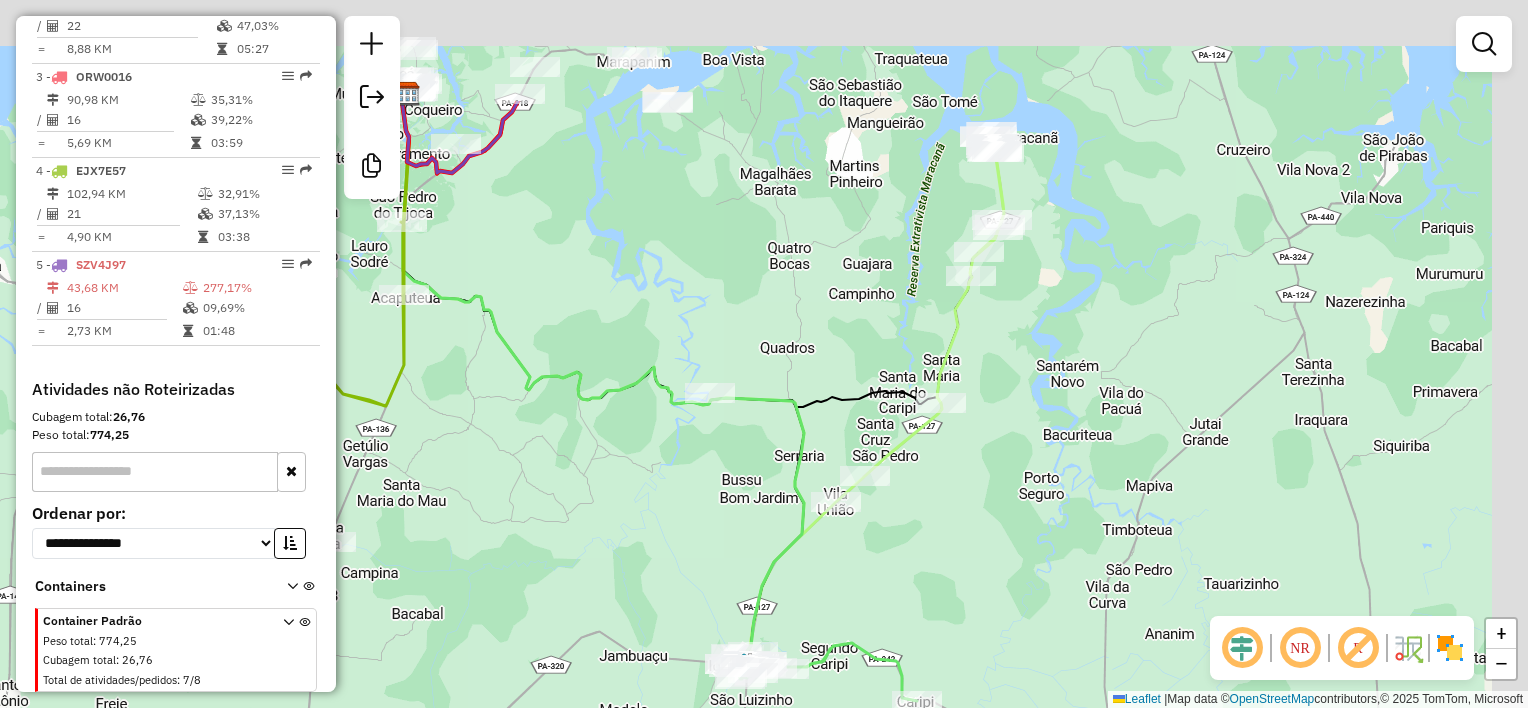 drag, startPoint x: 948, startPoint y: 360, endPoint x: 835, endPoint y: 534, distance: 207.47289 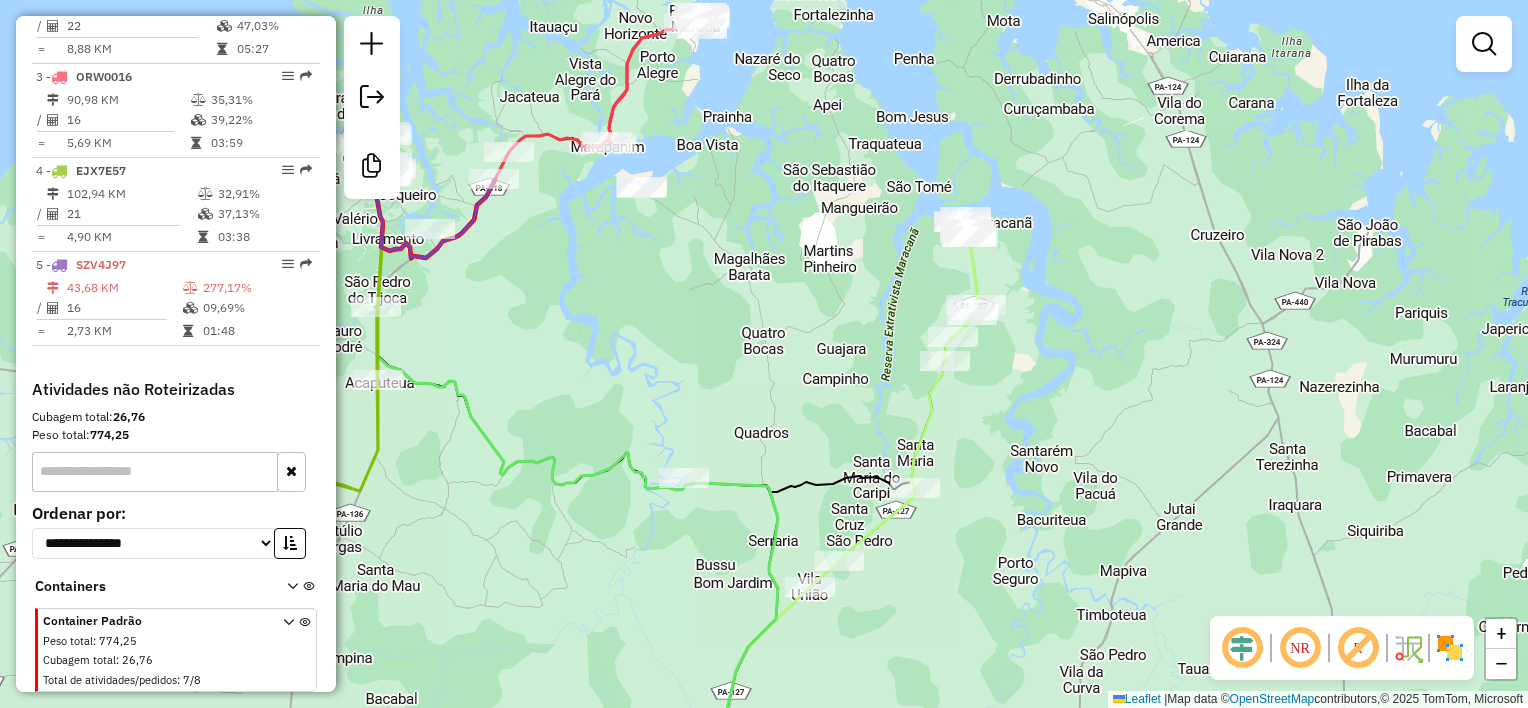 drag, startPoint x: 839, startPoint y: 544, endPoint x: 844, endPoint y: 612, distance: 68.18358 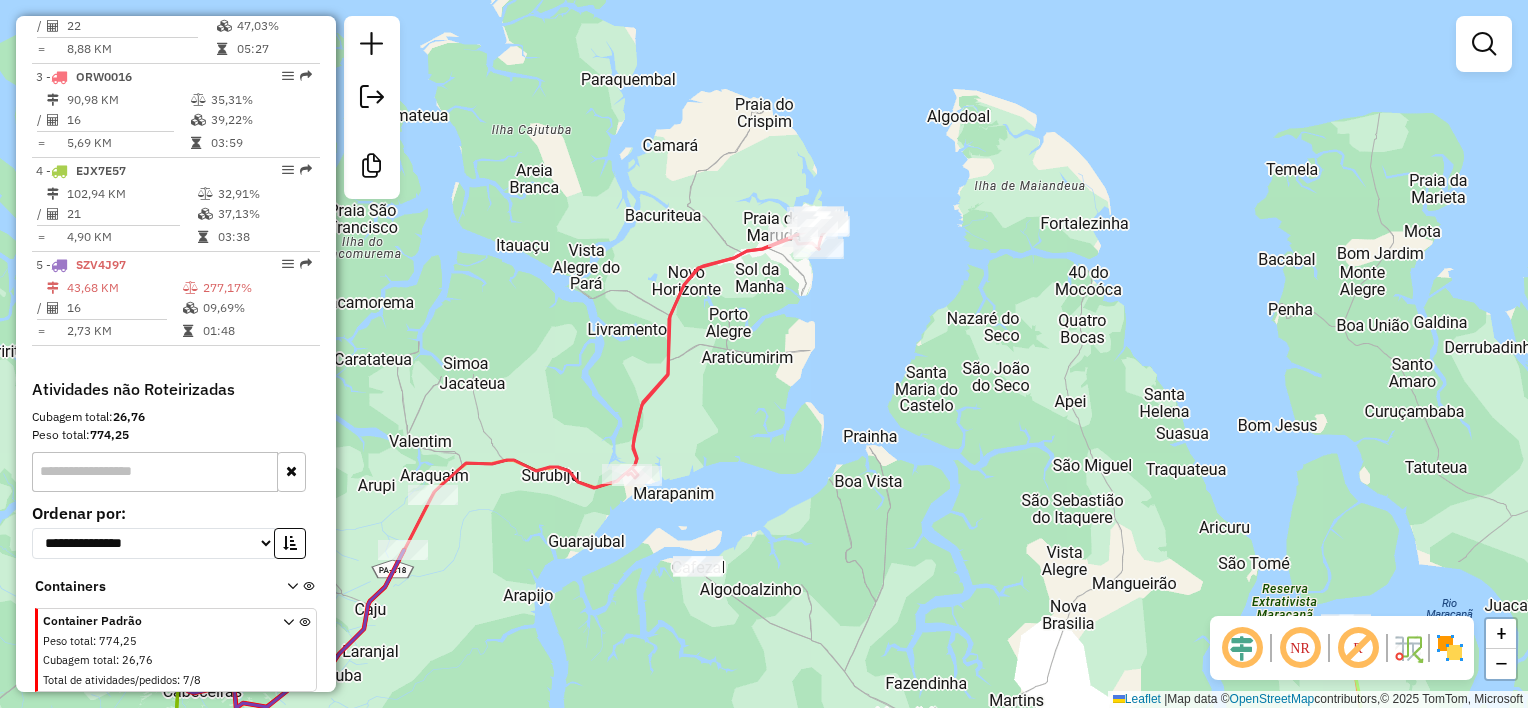 drag, startPoint x: 734, startPoint y: 359, endPoint x: 775, endPoint y: 394, distance: 53.90733 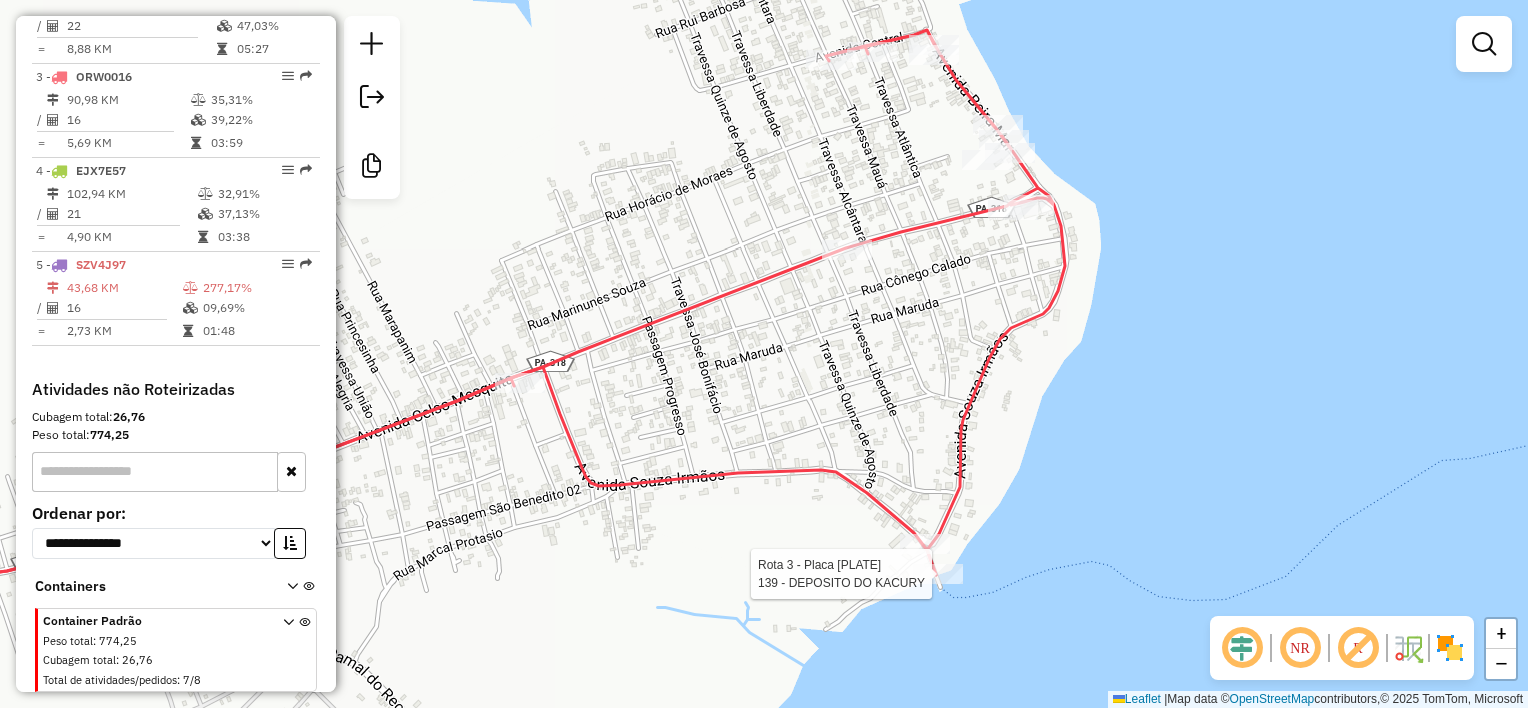 select on "**********" 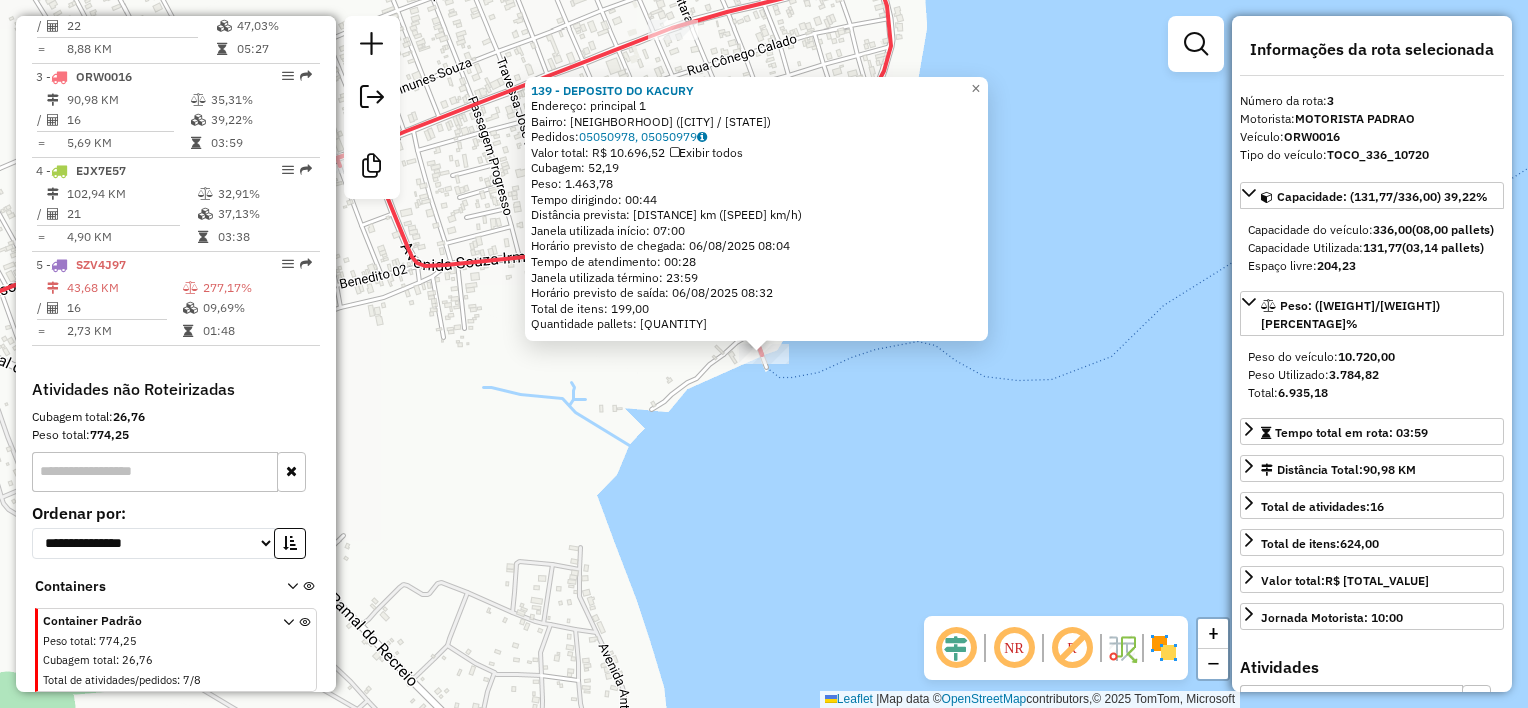 click on "139 - DEPOSITO DO KACURY  Endereço:  principal 1   Bairro: Algodoal (MARACANA / PA)   Pedidos:  05050978, 05050979   Valor total: R$ 10.696,52   Exibir todos   Cubagem: 52,19  Peso: 1.463,78  Tempo dirigindo: 00:44   Distância prevista: 43,183 km (58,89 km/h)   Janela utilizada início: 07:00   Horário previsto de chegada: 06/08/2025 08:04   Tempo de atendimento: 00:28   Janela utilizada término: 23:59   Horário previsto de saída: 06/08/2025 08:32   Total de itens: 199,00   Quantidade pallets: 1,243  × Janela de atendimento Grade de atendimento Capacidade Transportadoras Veículos Cliente Pedidos  Rotas Selecione os dias de semana para filtrar as janelas de atendimento  Seg   Ter   Qua   Qui   Sex   Sáb   Dom  Informe o período da janela de atendimento: De: Até:  Filtrar exatamente a janela do cliente  Considerar janela de atendimento padrão  Selecione os dias de semana para filtrar as grades de atendimento  Seg   Ter   Qua   Qui   Sex   Sáb   Dom   Clientes fora do dia de atendimento selecionado" 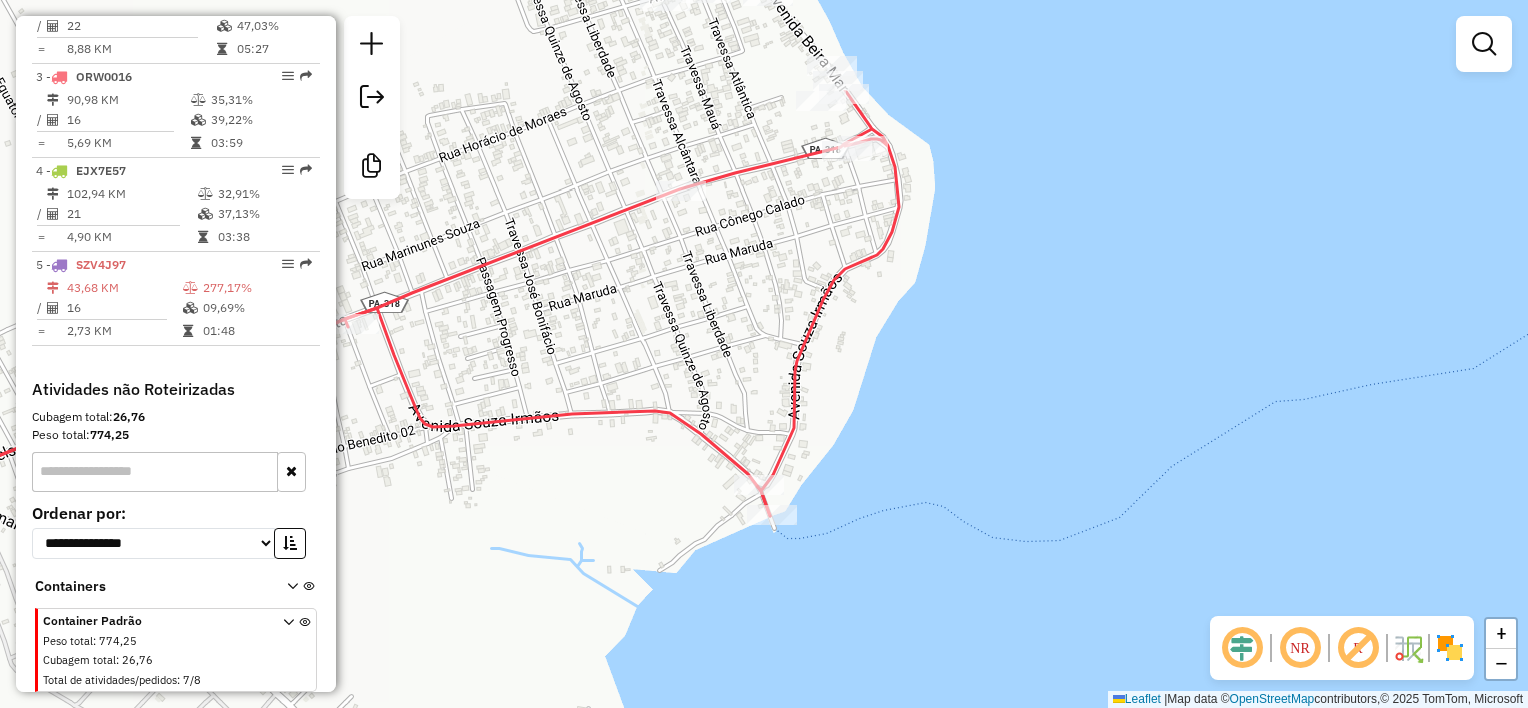 drag, startPoint x: 860, startPoint y: 99, endPoint x: 868, endPoint y: 529, distance: 430.0744 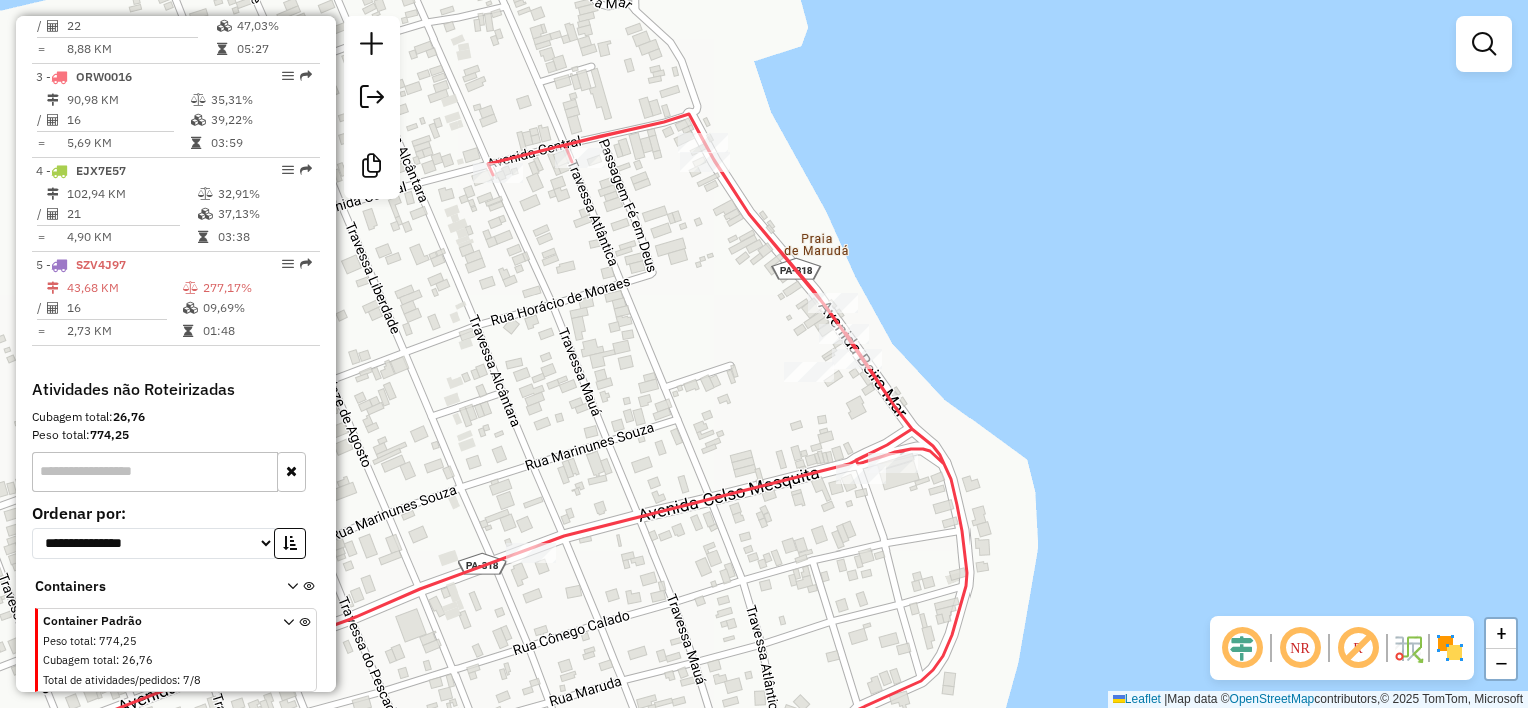 drag, startPoint x: 600, startPoint y: 328, endPoint x: 684, endPoint y: 329, distance: 84.00595 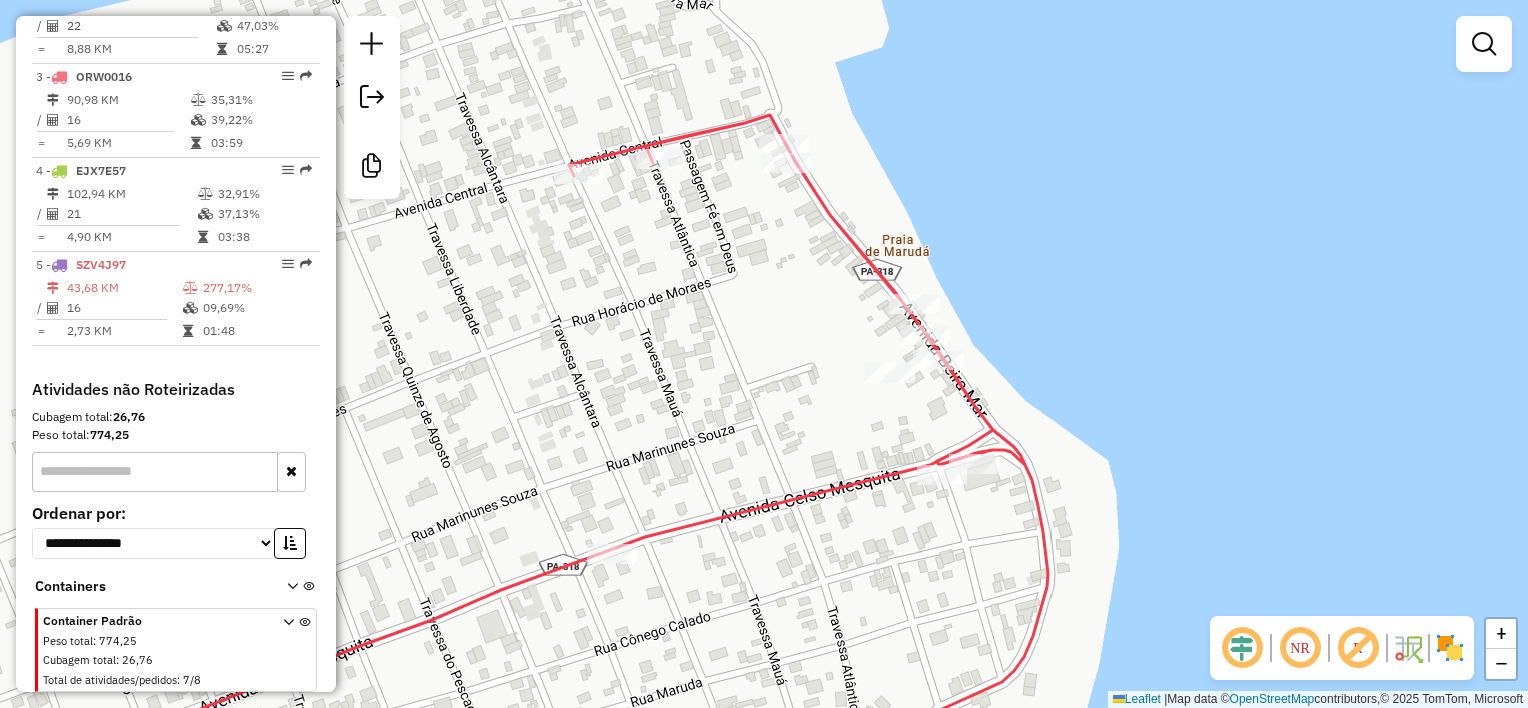 drag, startPoint x: 764, startPoint y: 575, endPoint x: 1020, endPoint y: 360, distance: 334.30673 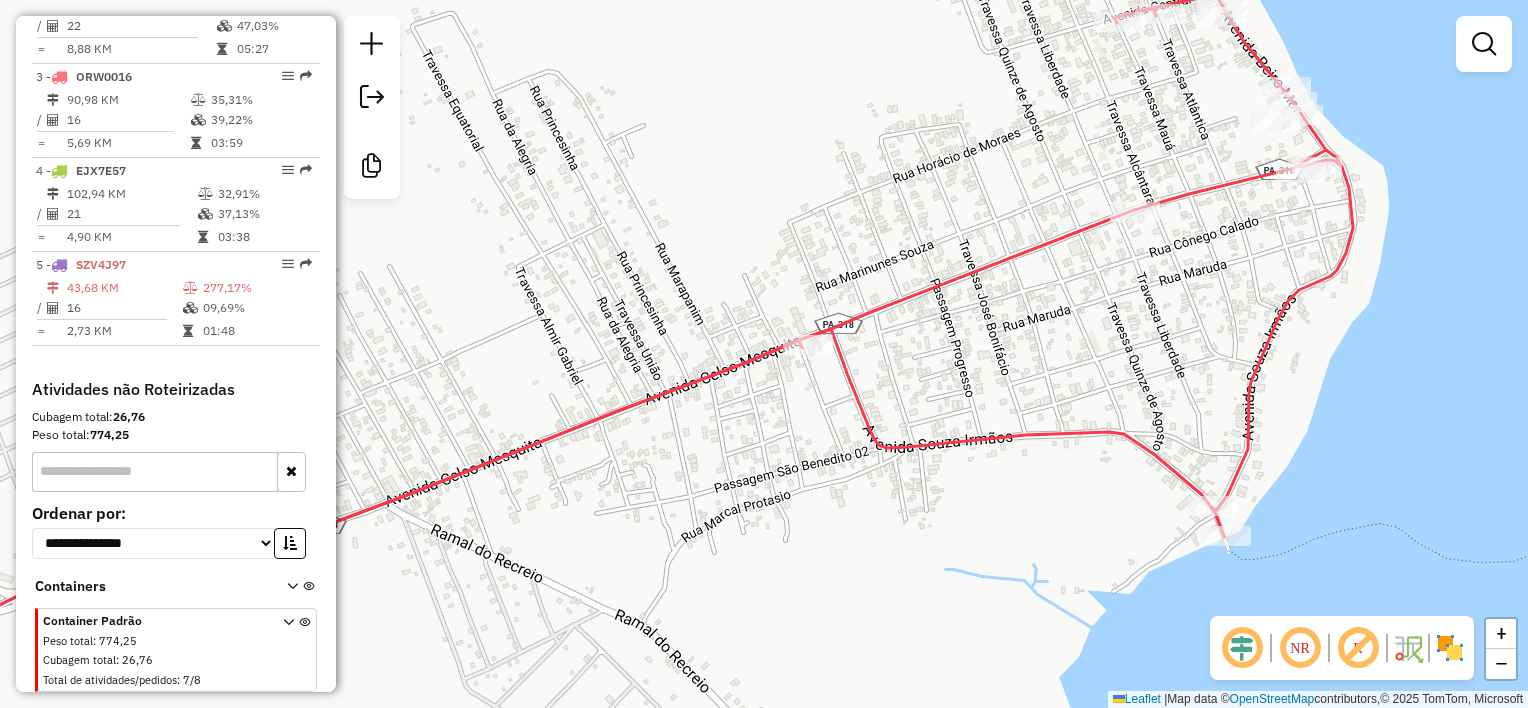 drag, startPoint x: 1022, startPoint y: 529, endPoint x: 1156, endPoint y: 455, distance: 153.07515 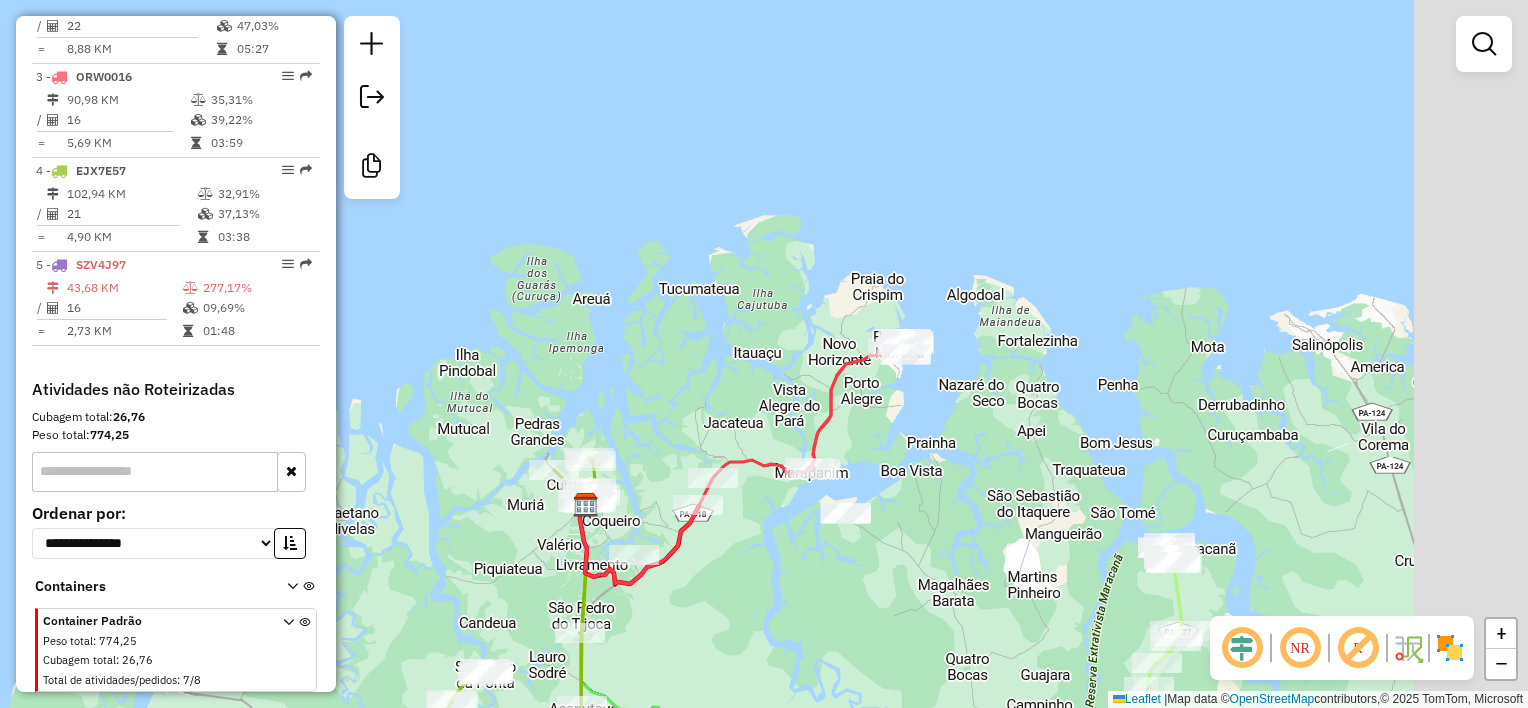 drag, startPoint x: 994, startPoint y: 513, endPoint x: 865, endPoint y: 431, distance: 152.85614 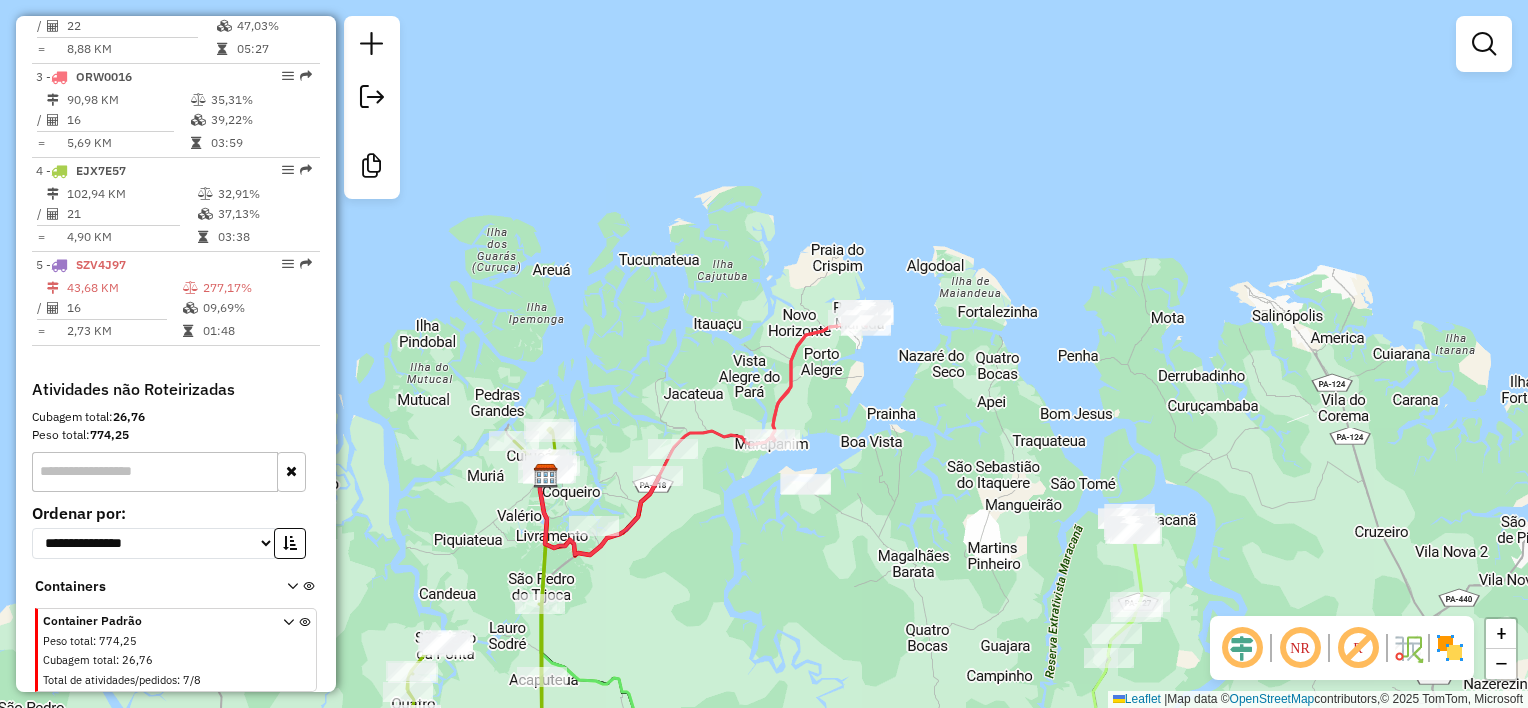 drag, startPoint x: 924, startPoint y: 357, endPoint x: 924, endPoint y: 344, distance: 13 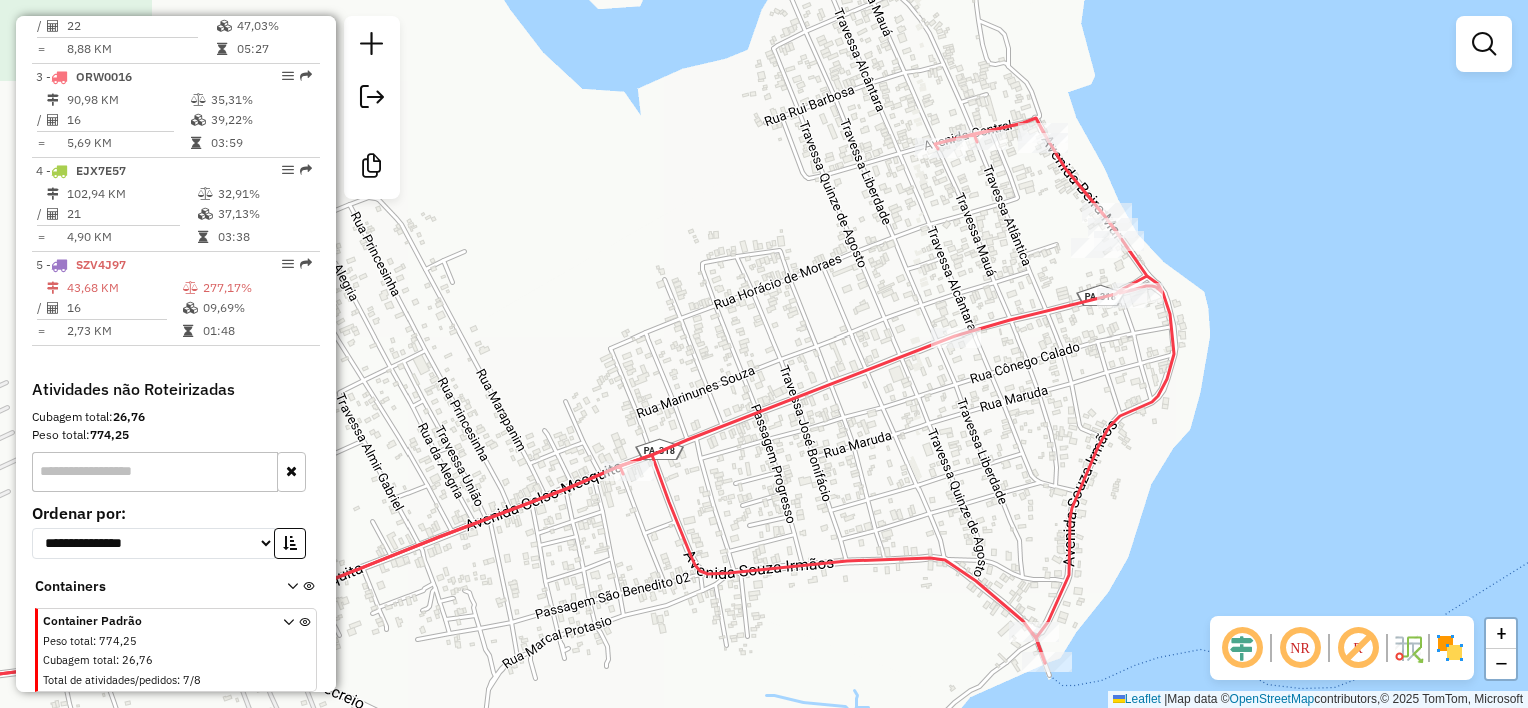 drag, startPoint x: 831, startPoint y: 373, endPoint x: 782, endPoint y: 246, distance: 136.12494 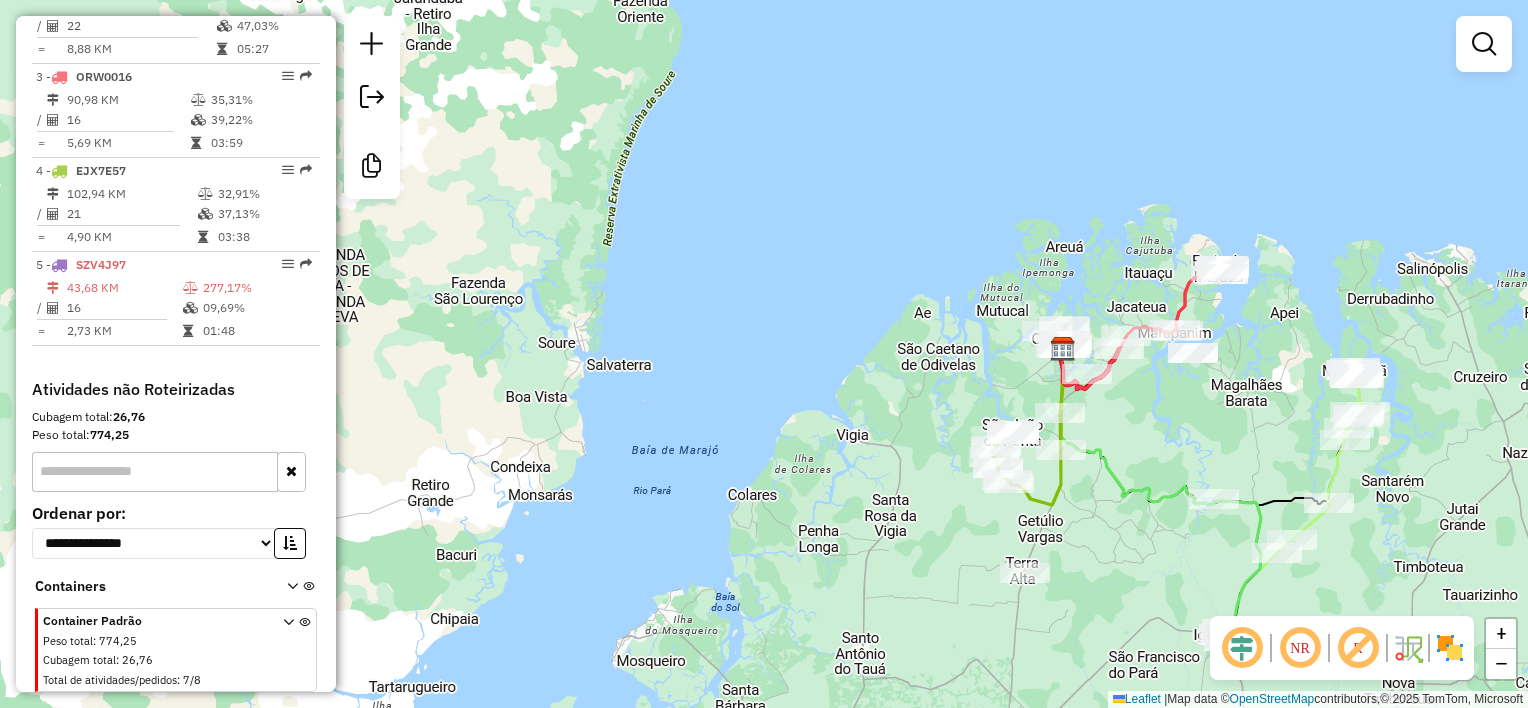 drag, startPoint x: 1237, startPoint y: 448, endPoint x: 1127, endPoint y: 266, distance: 212.65935 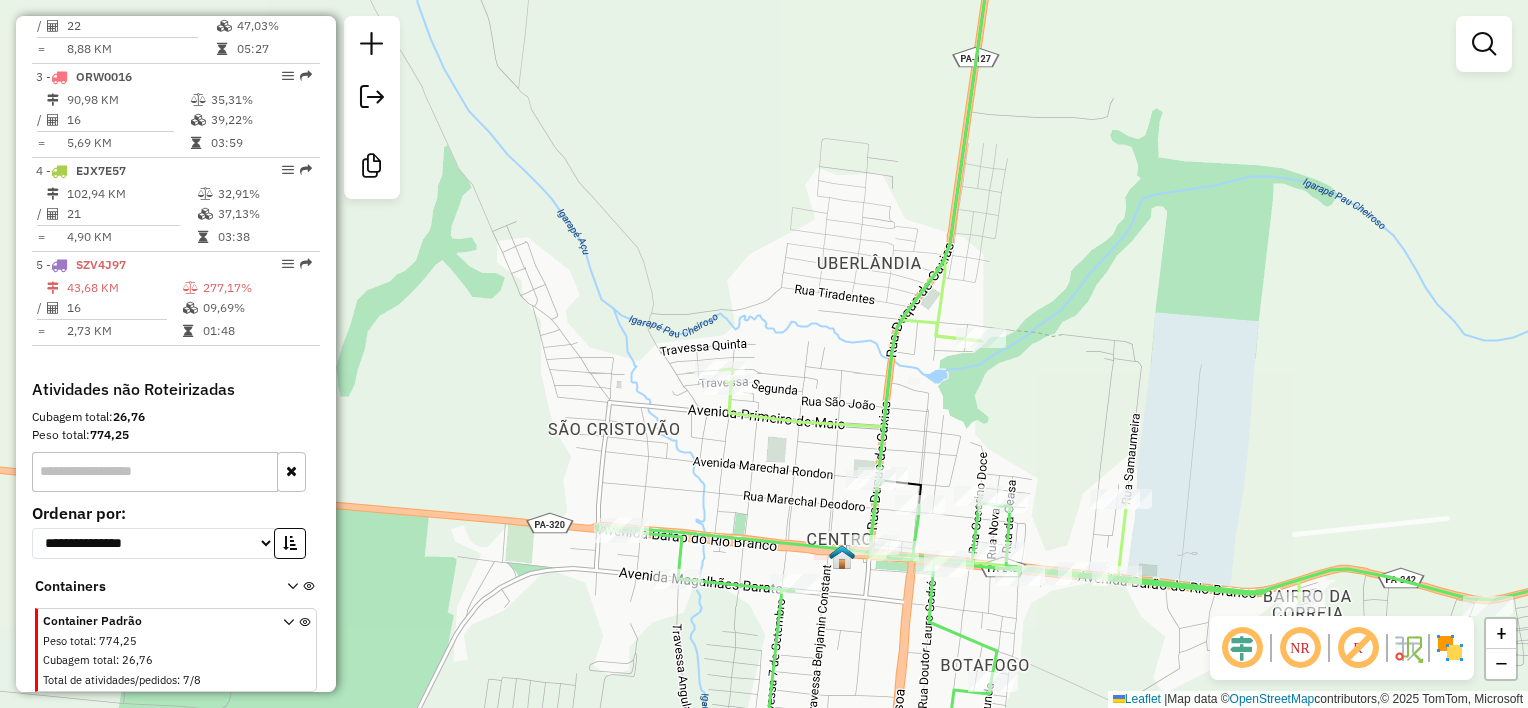 drag, startPoint x: 946, startPoint y: 481, endPoint x: 939, endPoint y: 356, distance: 125.19585 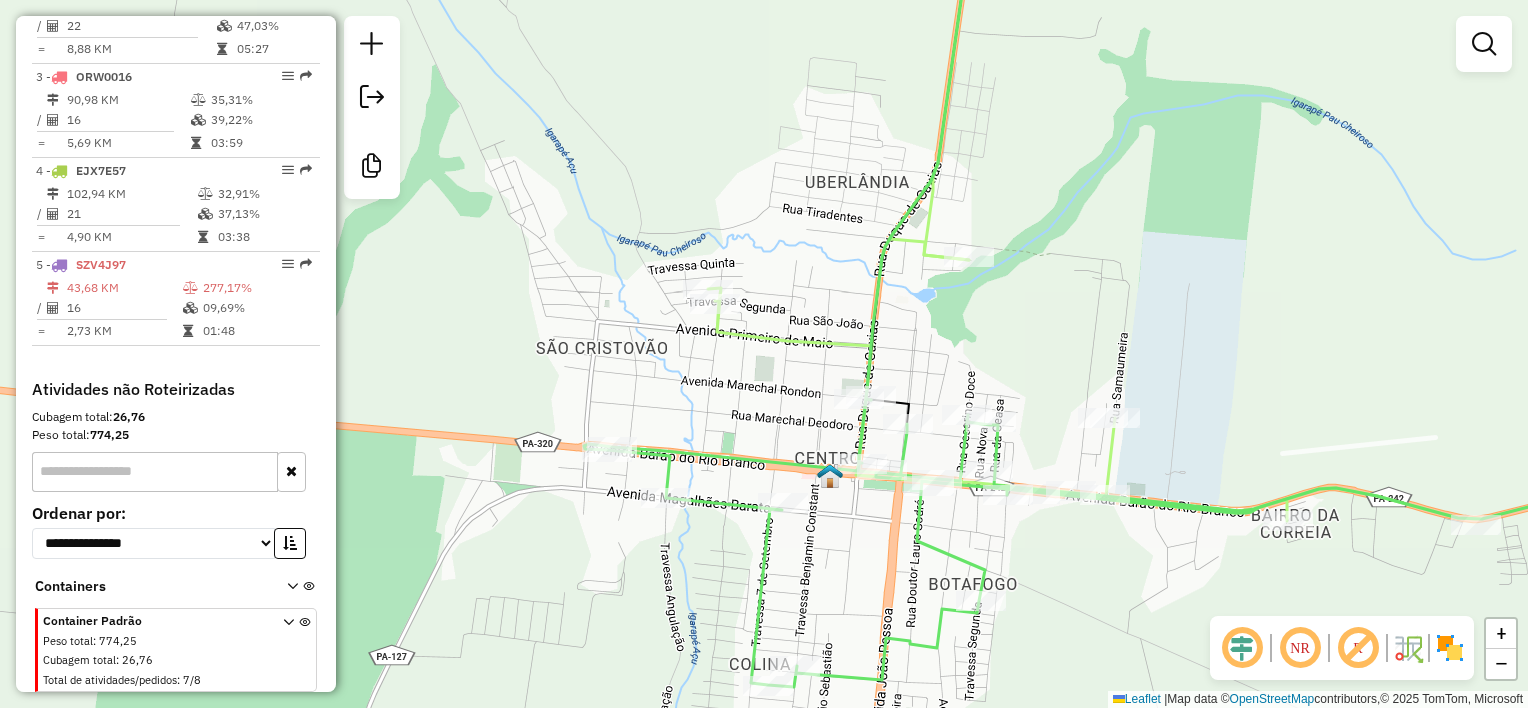drag, startPoint x: 933, startPoint y: 482, endPoint x: 920, endPoint y: 526, distance: 45.88028 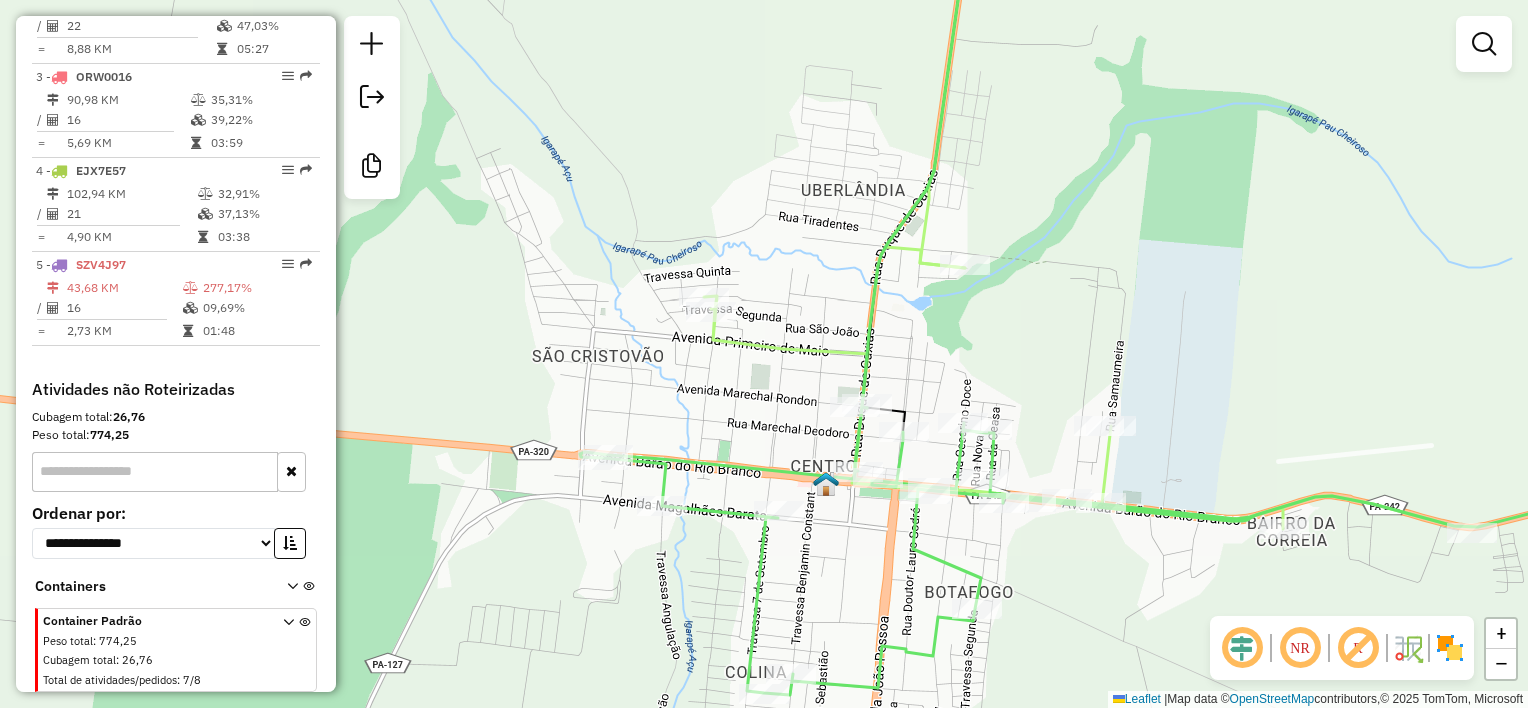 drag, startPoint x: 502, startPoint y: 217, endPoint x: 498, endPoint y: 202, distance: 15.524175 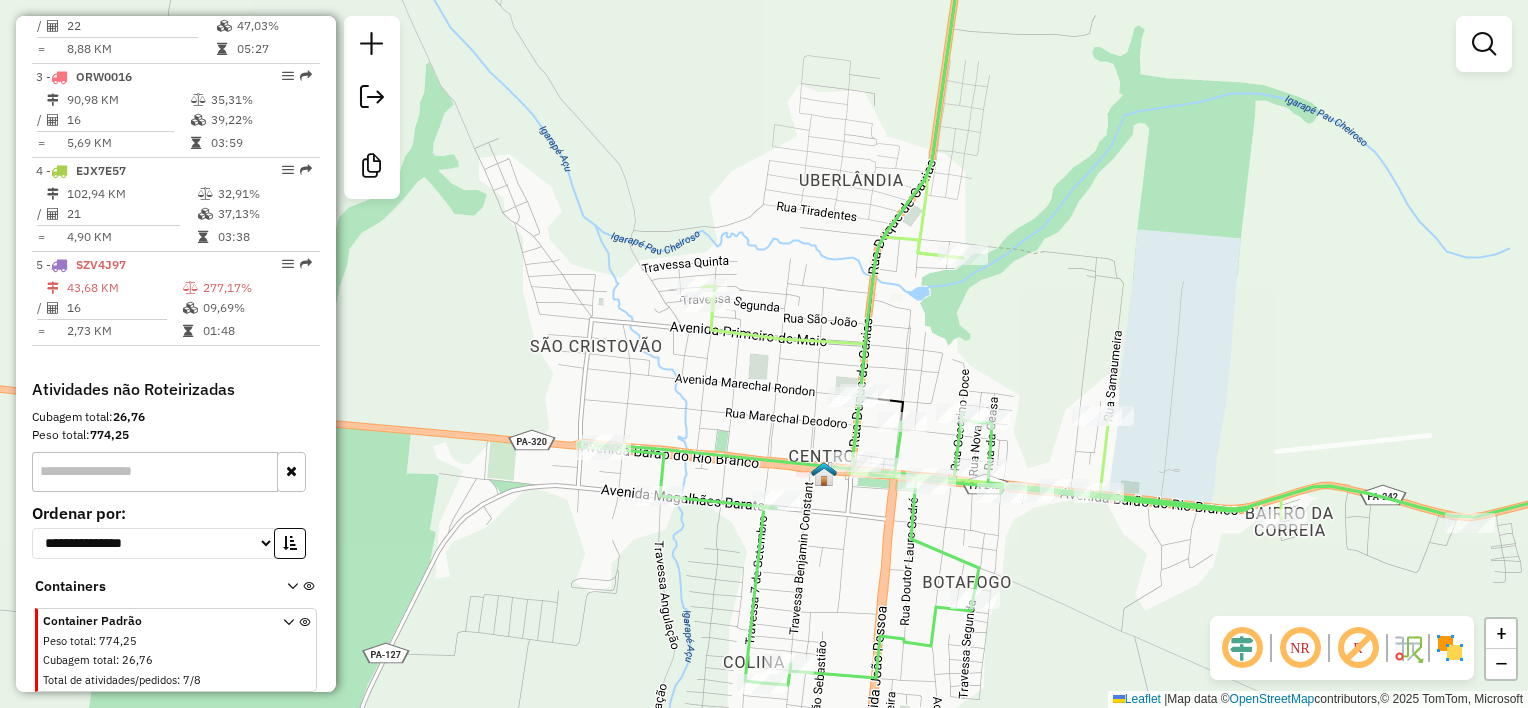 drag, startPoint x: 605, startPoint y: 393, endPoint x: 967, endPoint y: 321, distance: 369.0908 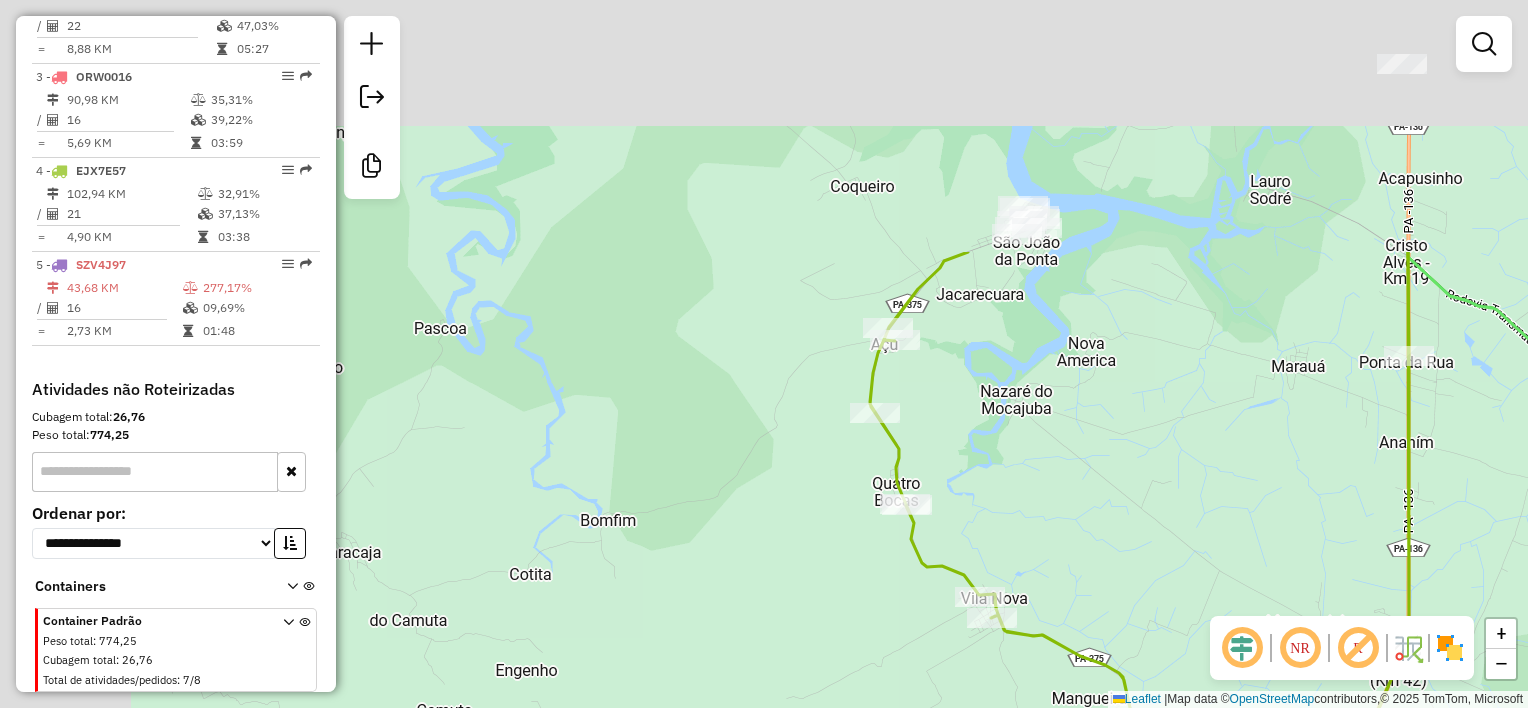 drag, startPoint x: 776, startPoint y: 145, endPoint x: 1000, endPoint y: 468, distance: 393.07123 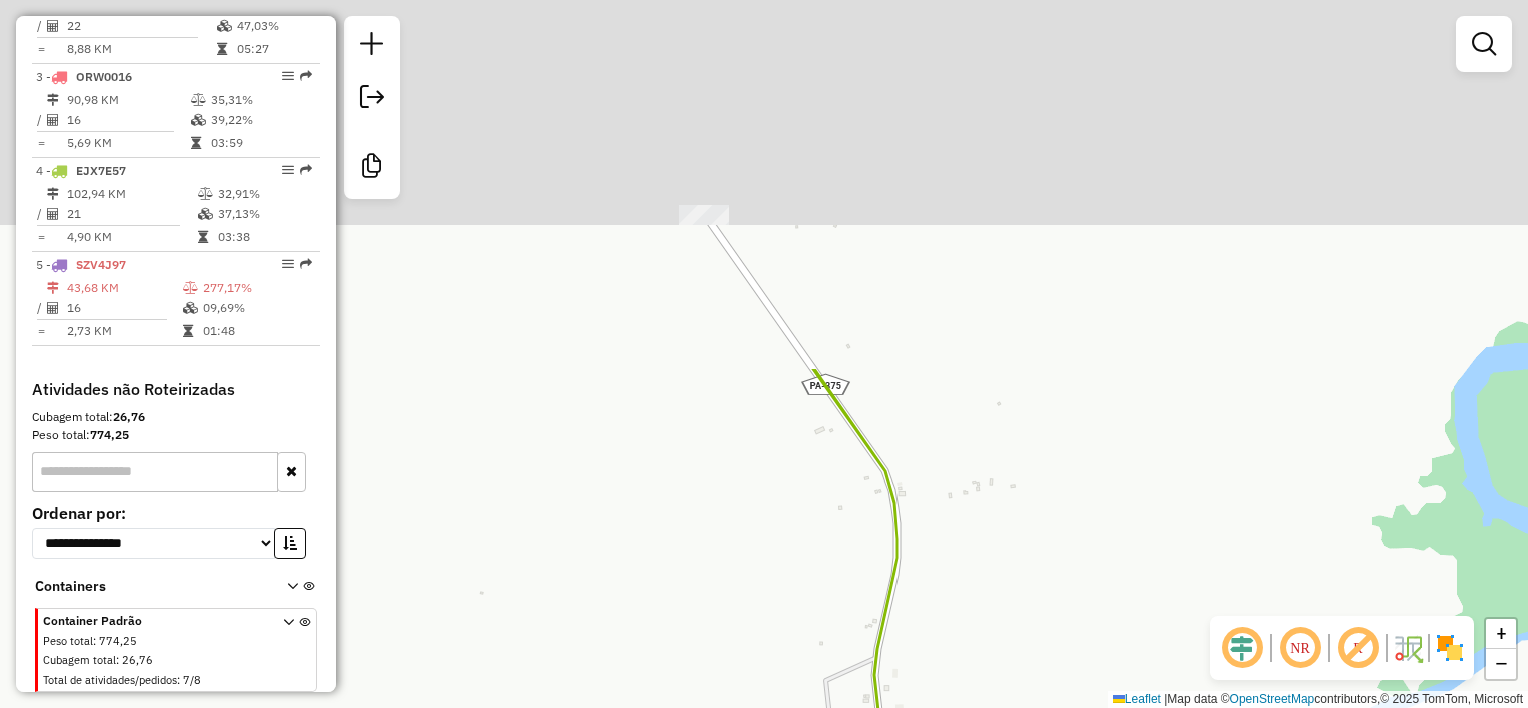 drag, startPoint x: 978, startPoint y: 611, endPoint x: 996, endPoint y: 759, distance: 149.09058 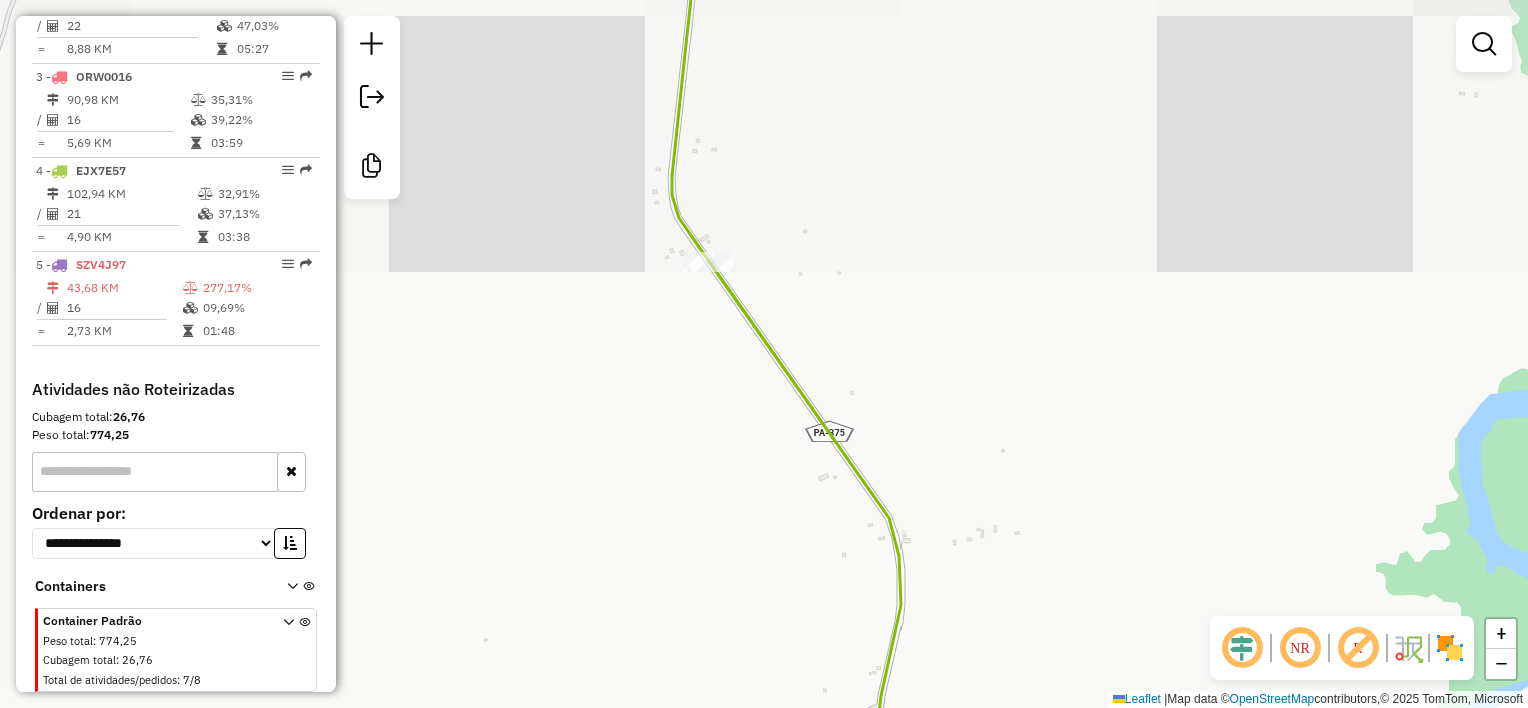 drag, startPoint x: 918, startPoint y: 431, endPoint x: 952, endPoint y: 519, distance: 94.33981 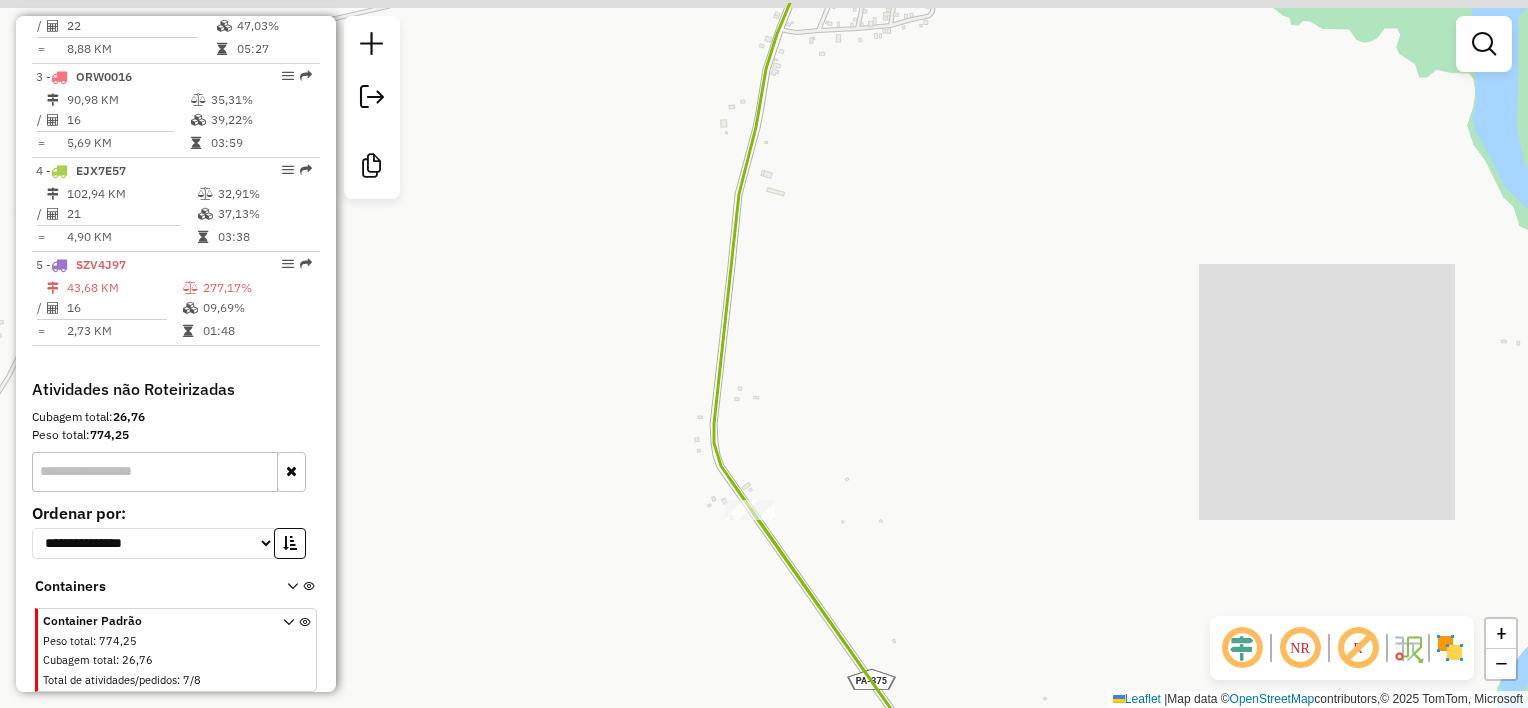 drag, startPoint x: 976, startPoint y: 220, endPoint x: 922, endPoint y: 393, distance: 181.2319 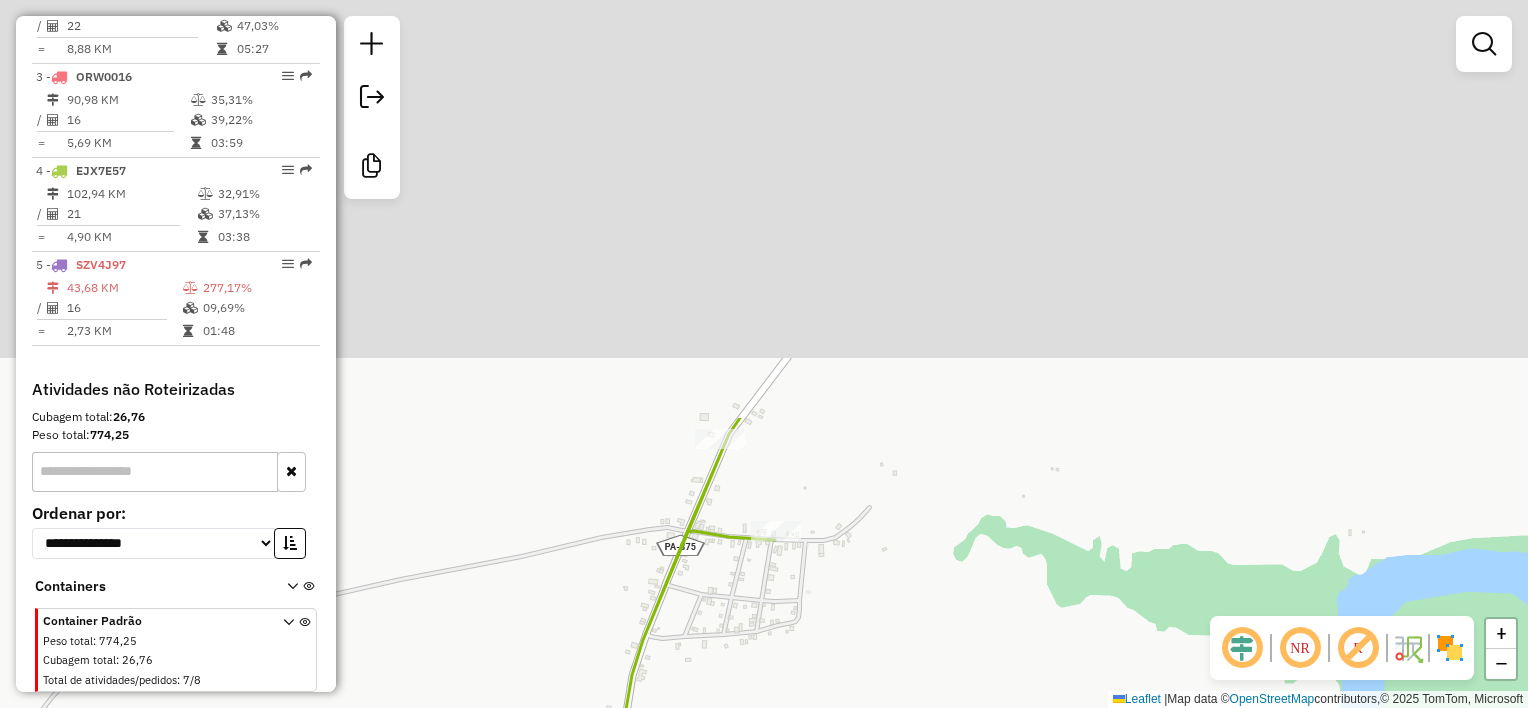 drag, startPoint x: 983, startPoint y: 78, endPoint x: 865, endPoint y: 556, distance: 492.34946 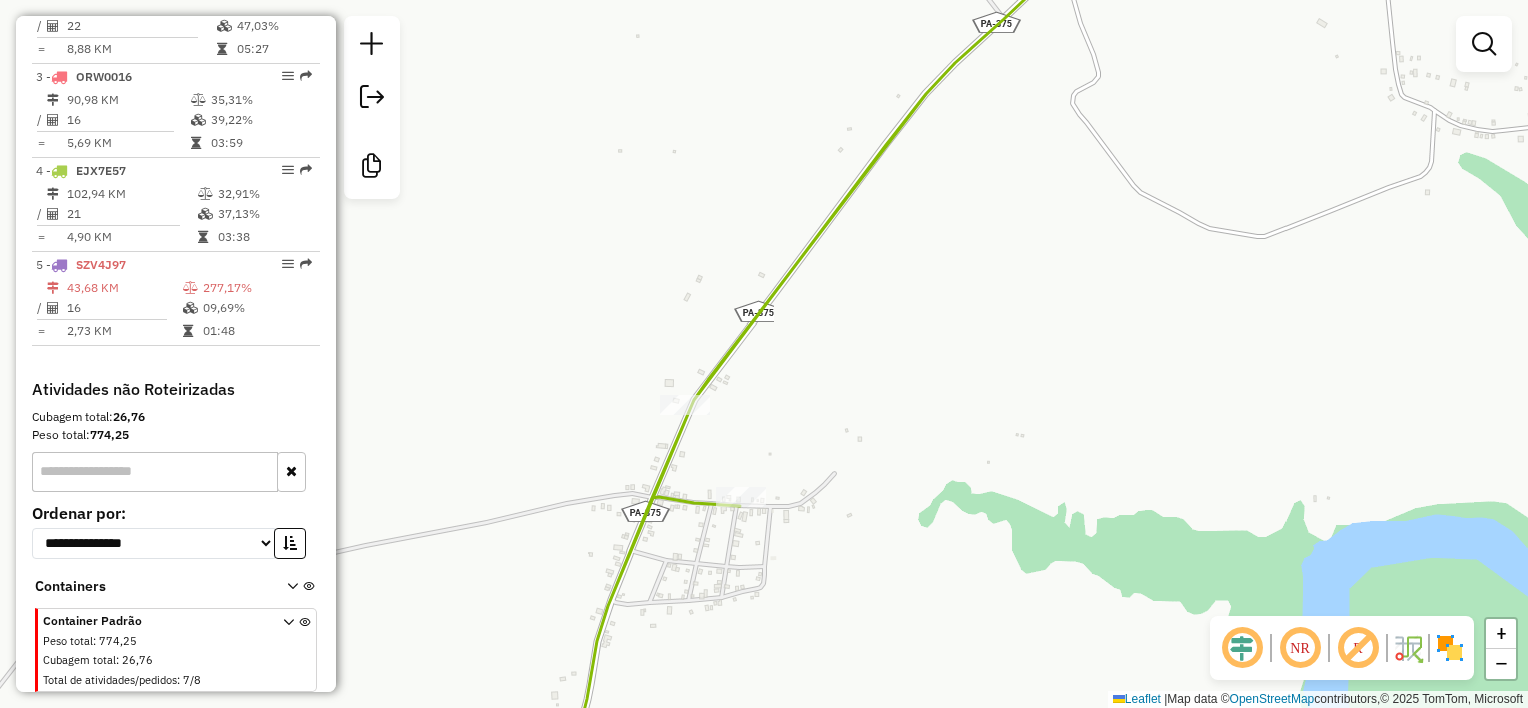 drag, startPoint x: 960, startPoint y: 431, endPoint x: 719, endPoint y: 142, distance: 376.3004 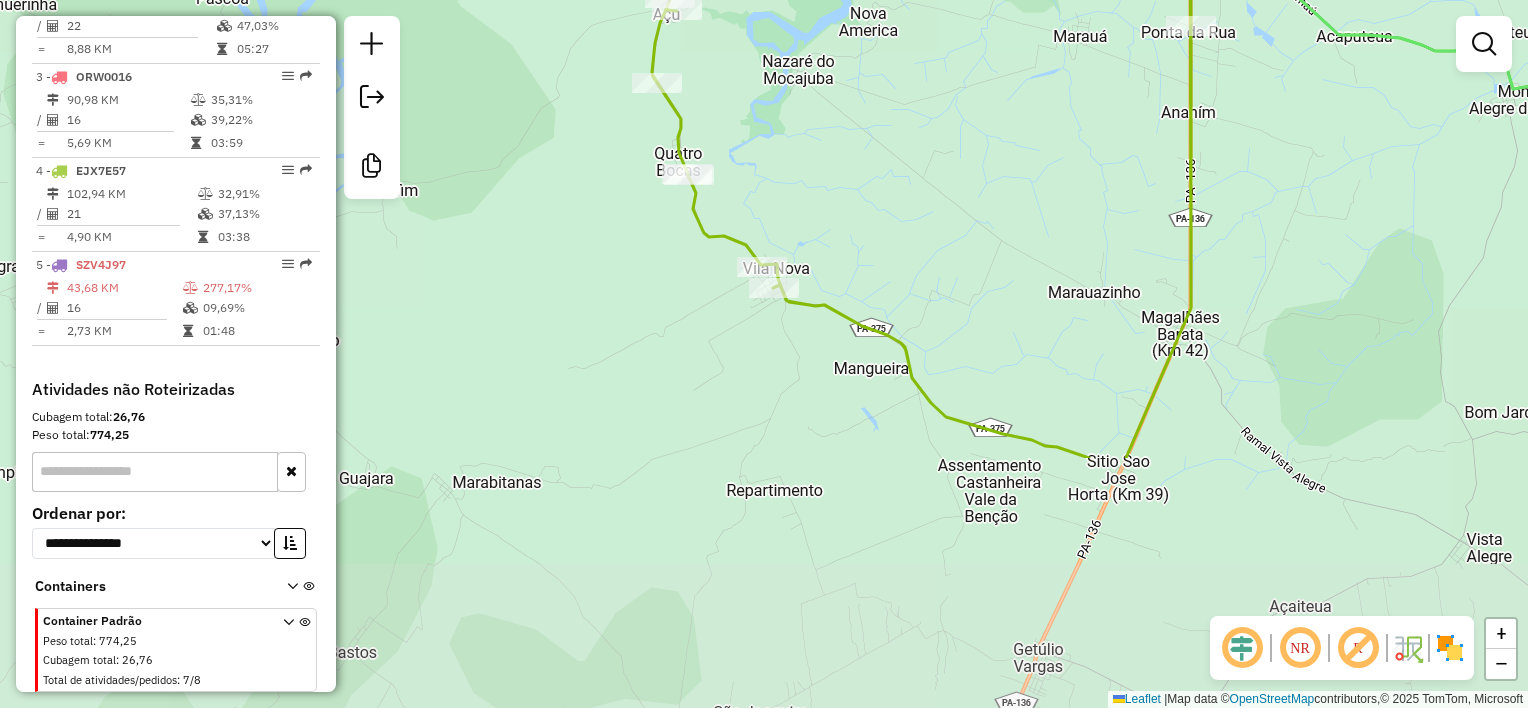 drag, startPoint x: 1073, startPoint y: 470, endPoint x: 964, endPoint y: 185, distance: 305.13275 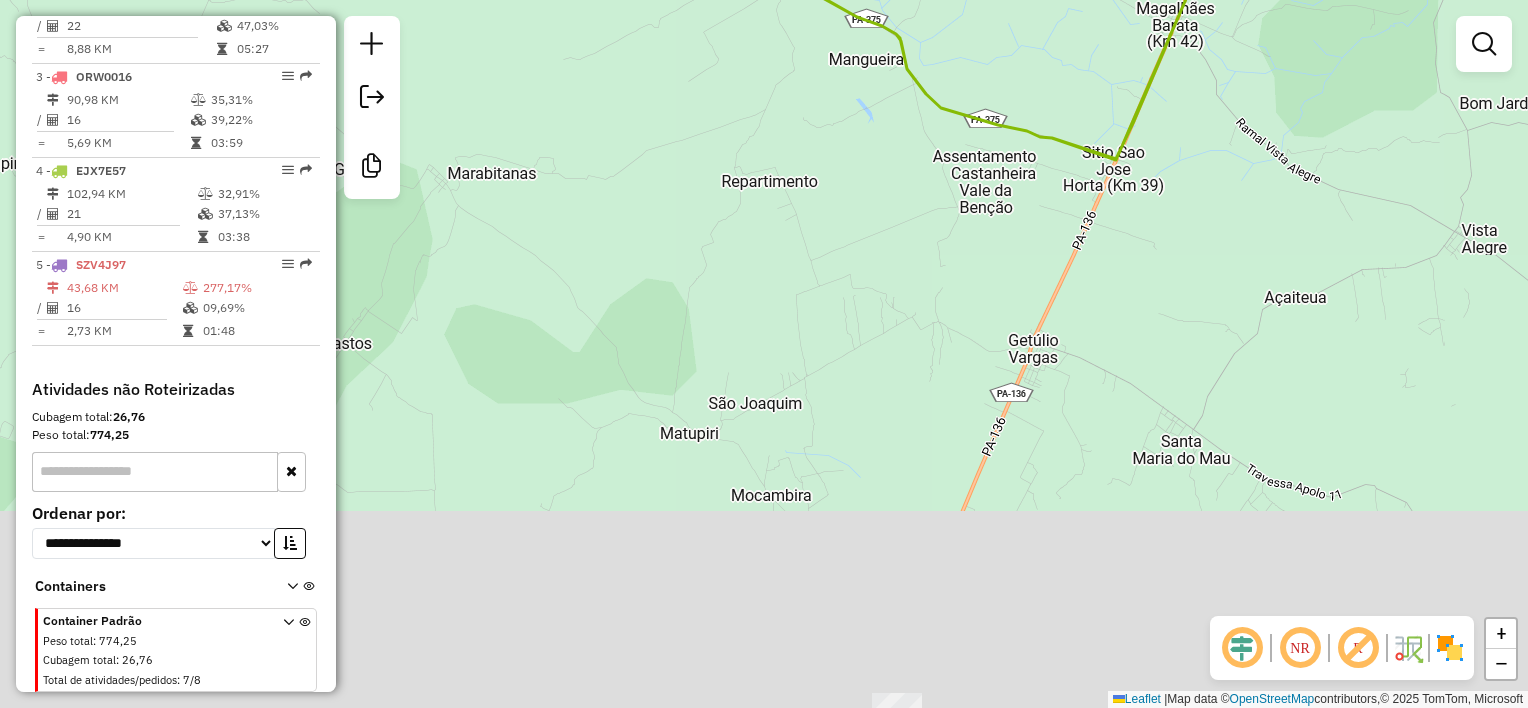 drag, startPoint x: 944, startPoint y: 464, endPoint x: 938, endPoint y: 128, distance: 336.05356 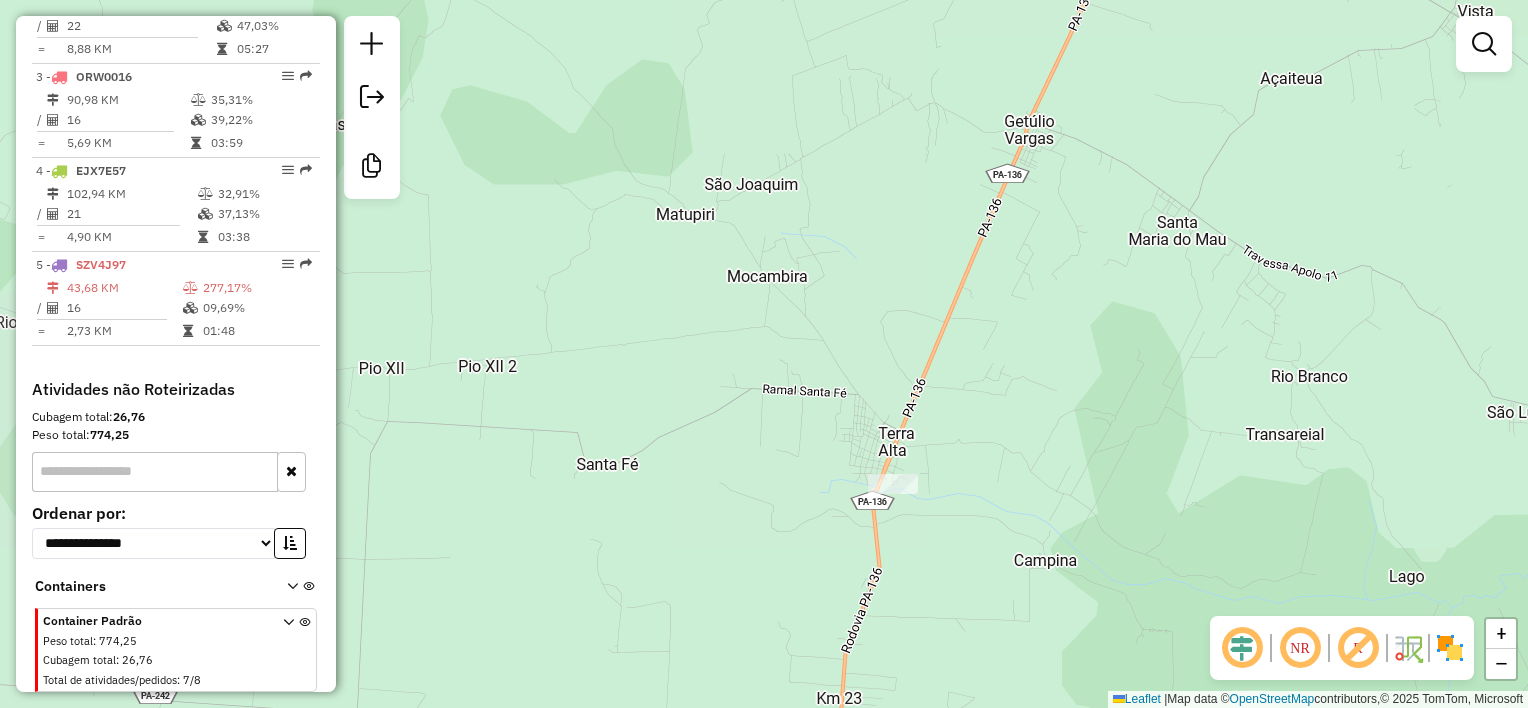 drag, startPoint x: 1004, startPoint y: 392, endPoint x: 988, endPoint y: 153, distance: 239.53497 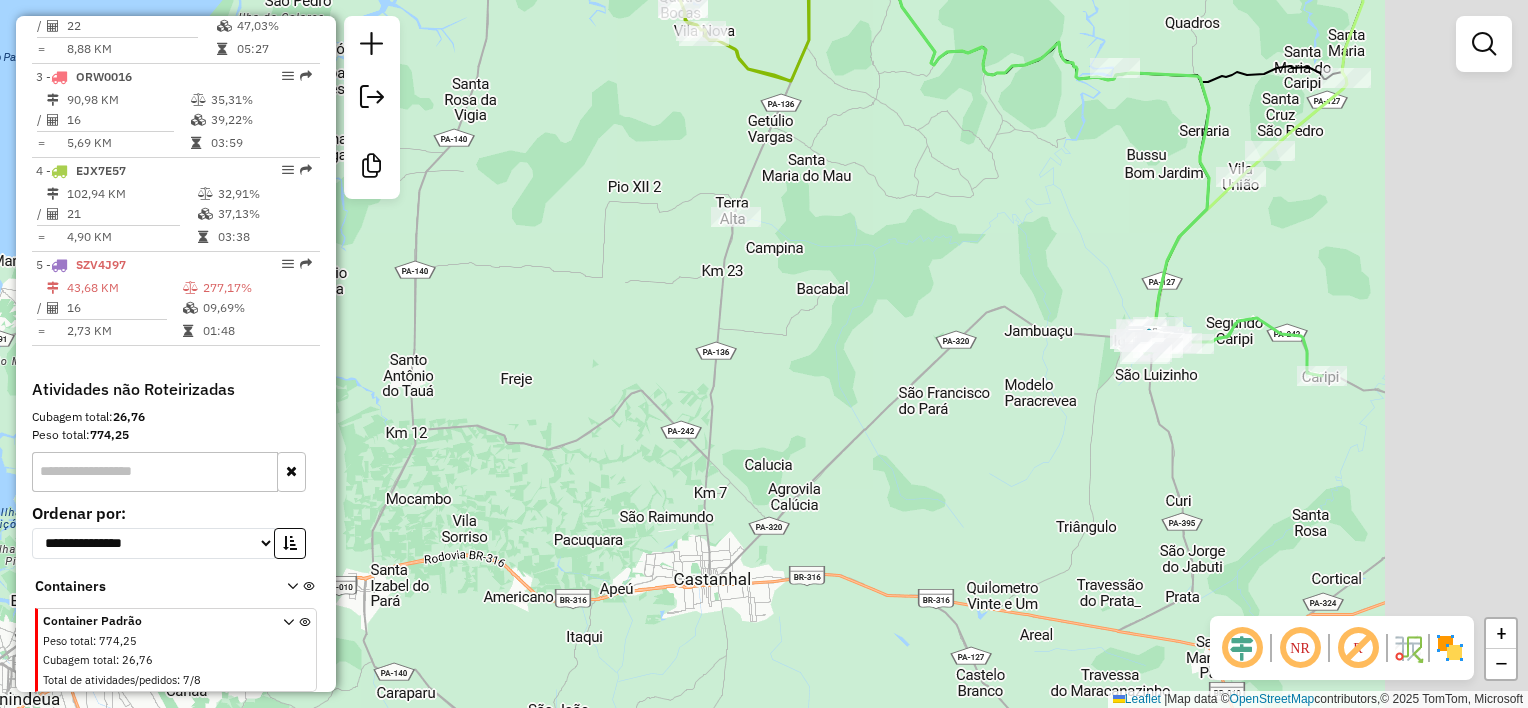 drag, startPoint x: 1131, startPoint y: 404, endPoint x: 871, endPoint y: 326, distance: 271.44797 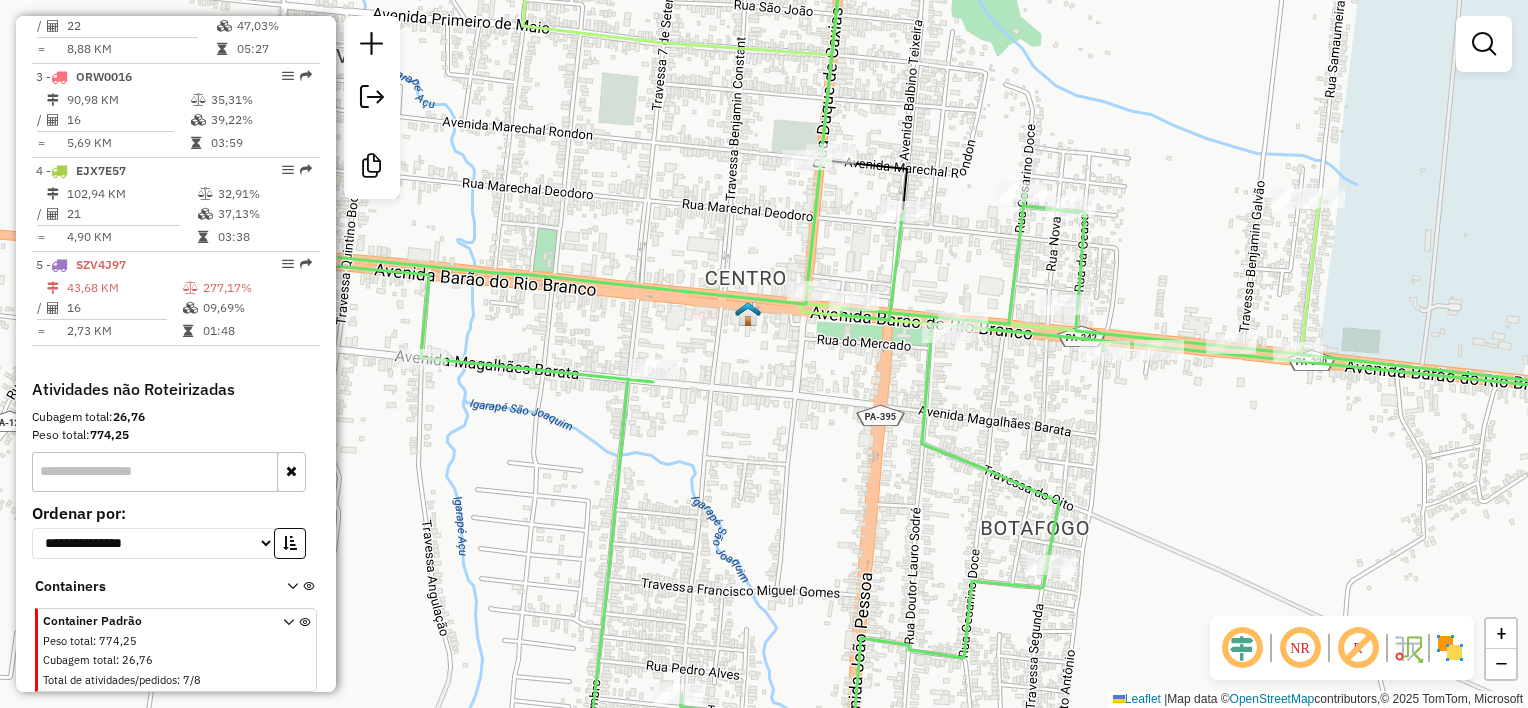 drag, startPoint x: 751, startPoint y: 310, endPoint x: 778, endPoint y: 349, distance: 47.434166 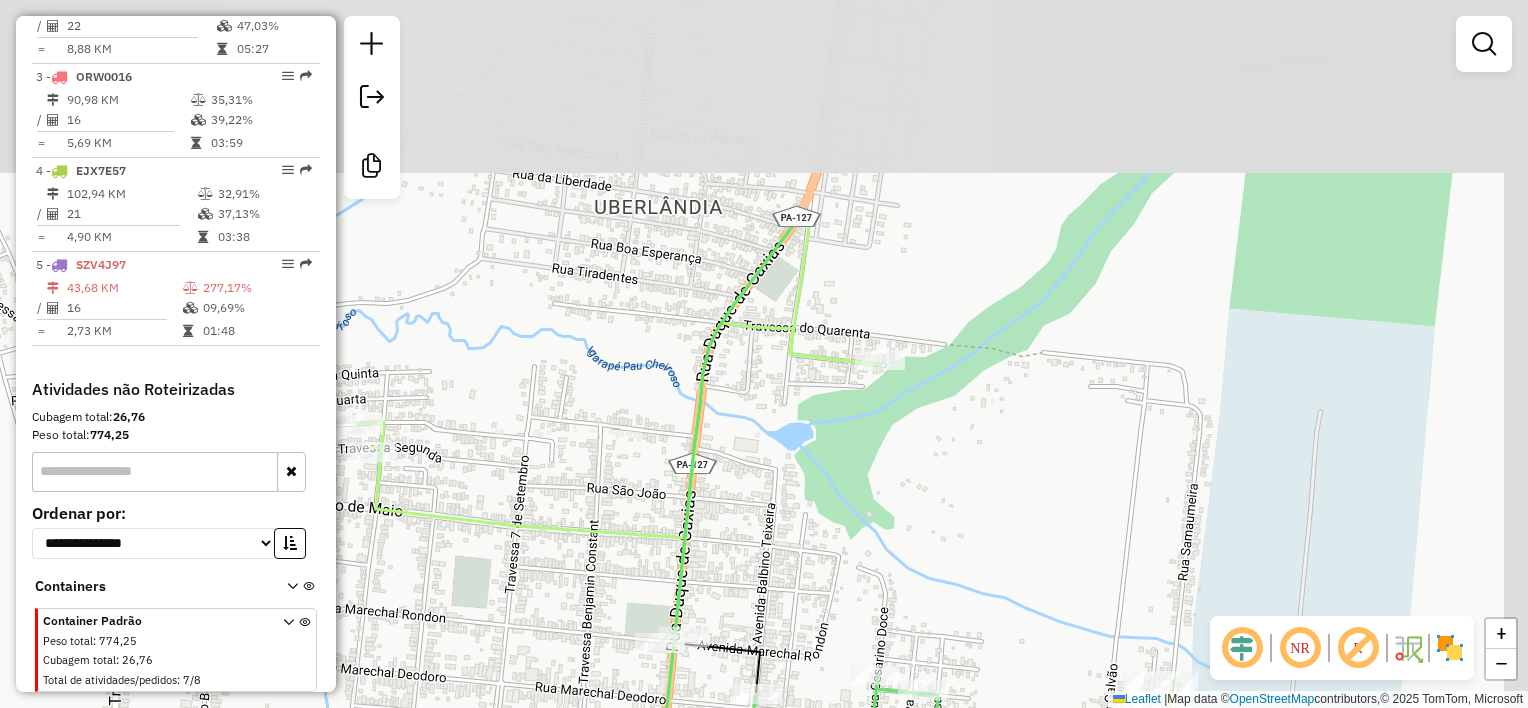 drag, startPoint x: 1145, startPoint y: 172, endPoint x: 881, endPoint y: 392, distance: 343.651 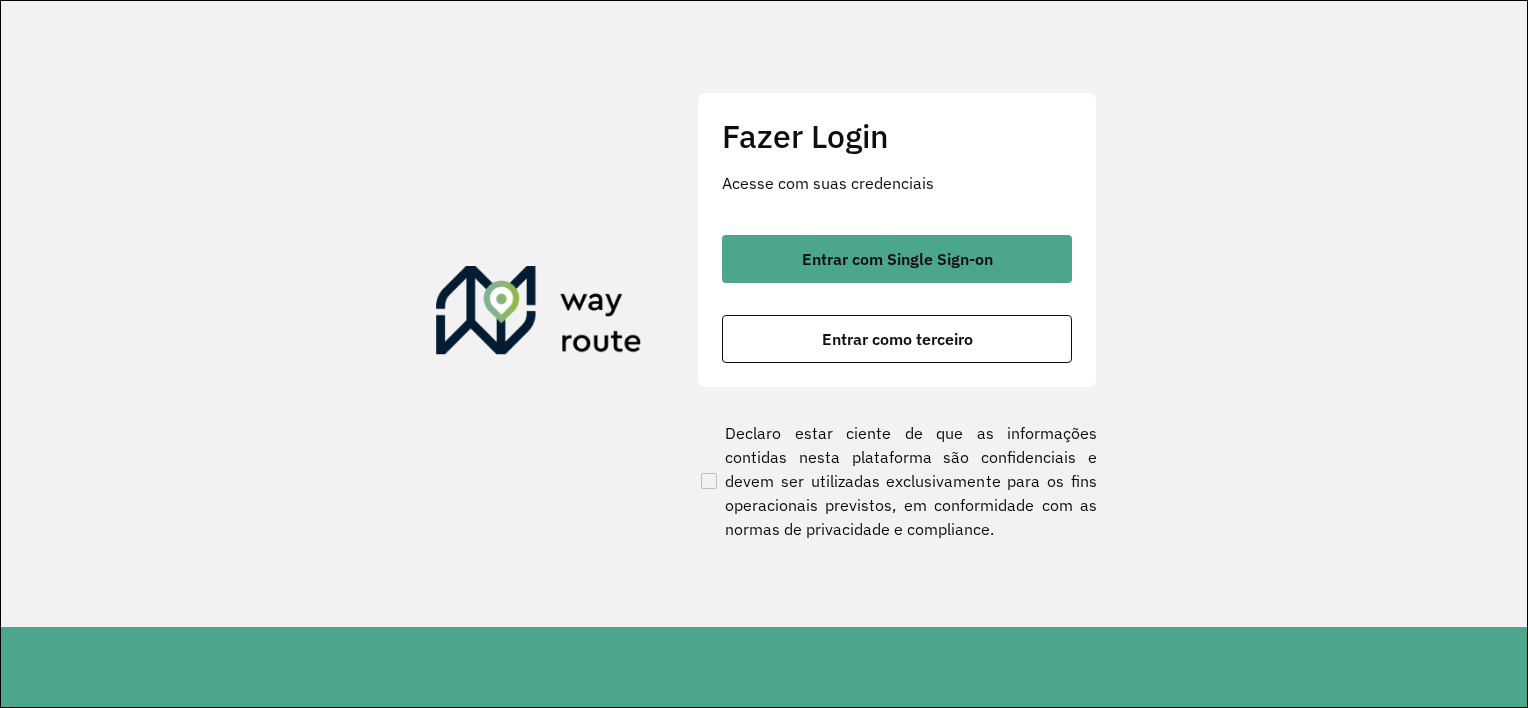 scroll, scrollTop: 0, scrollLeft: 0, axis: both 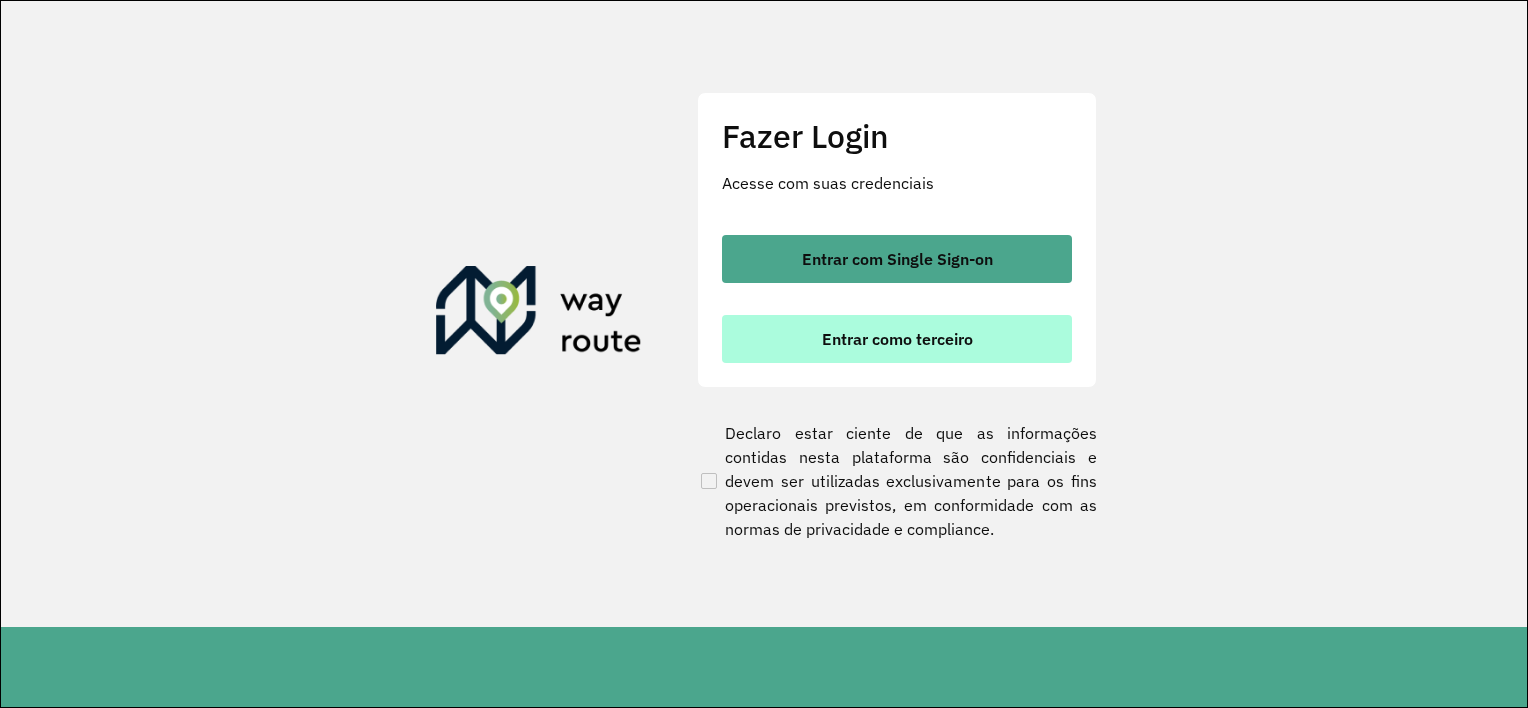 click on "Entrar como terceiro" at bounding box center (897, 339) 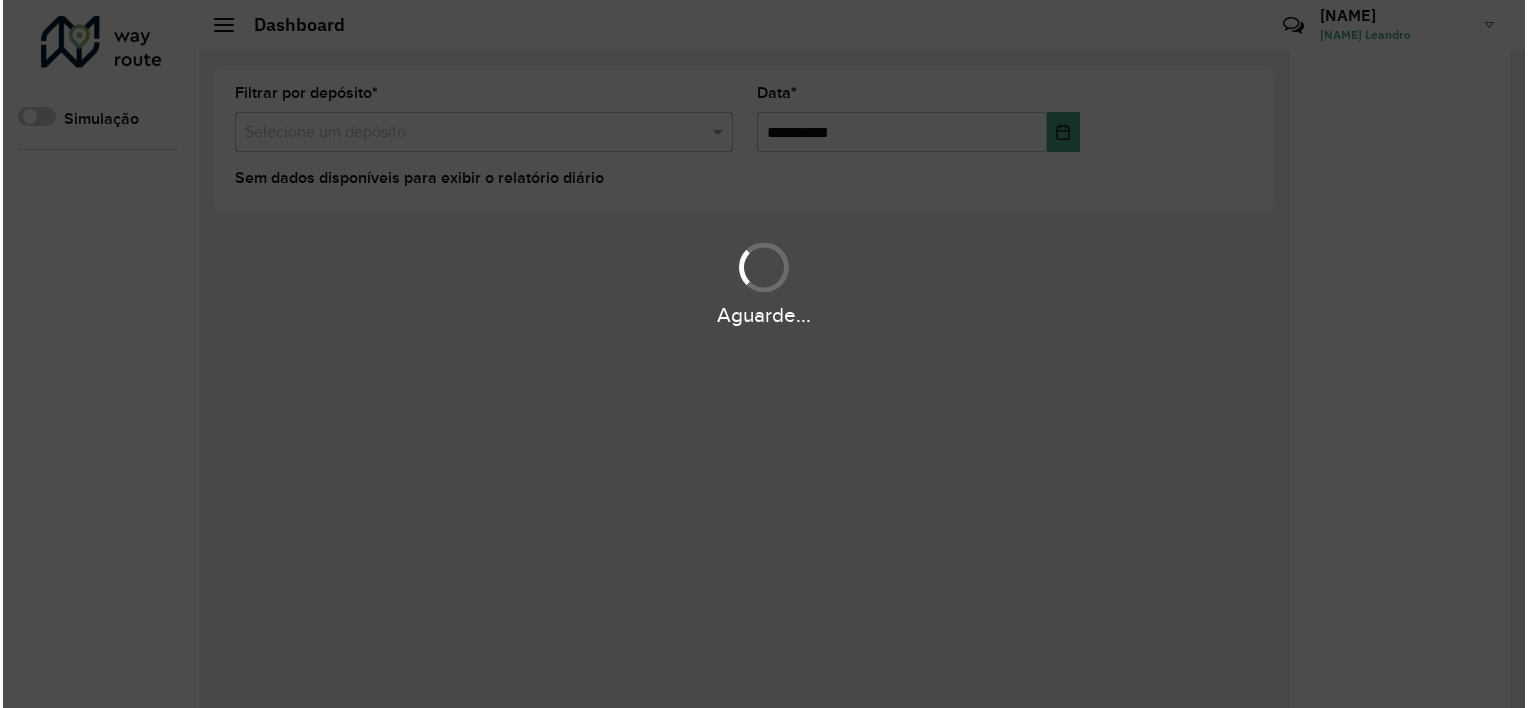 scroll, scrollTop: 0, scrollLeft: 0, axis: both 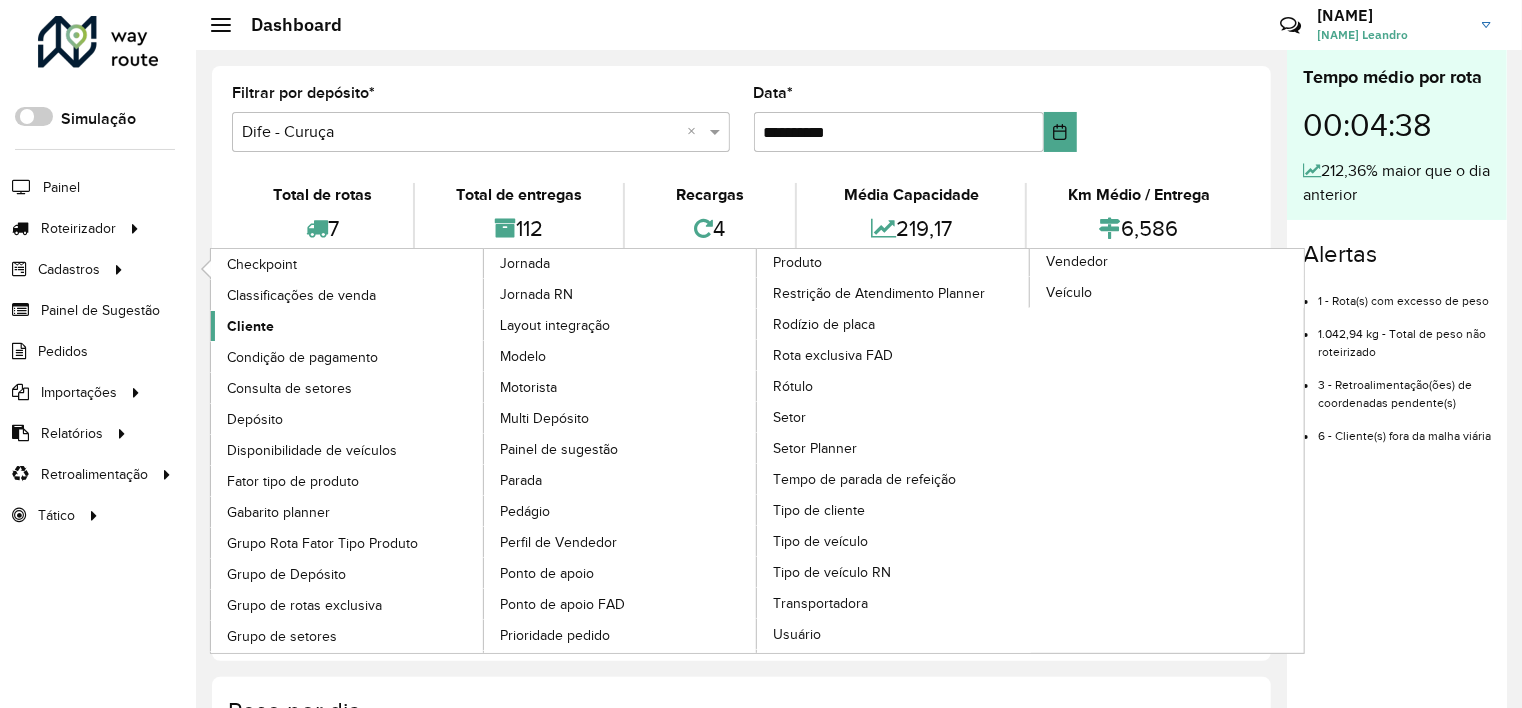 click on "Cliente" 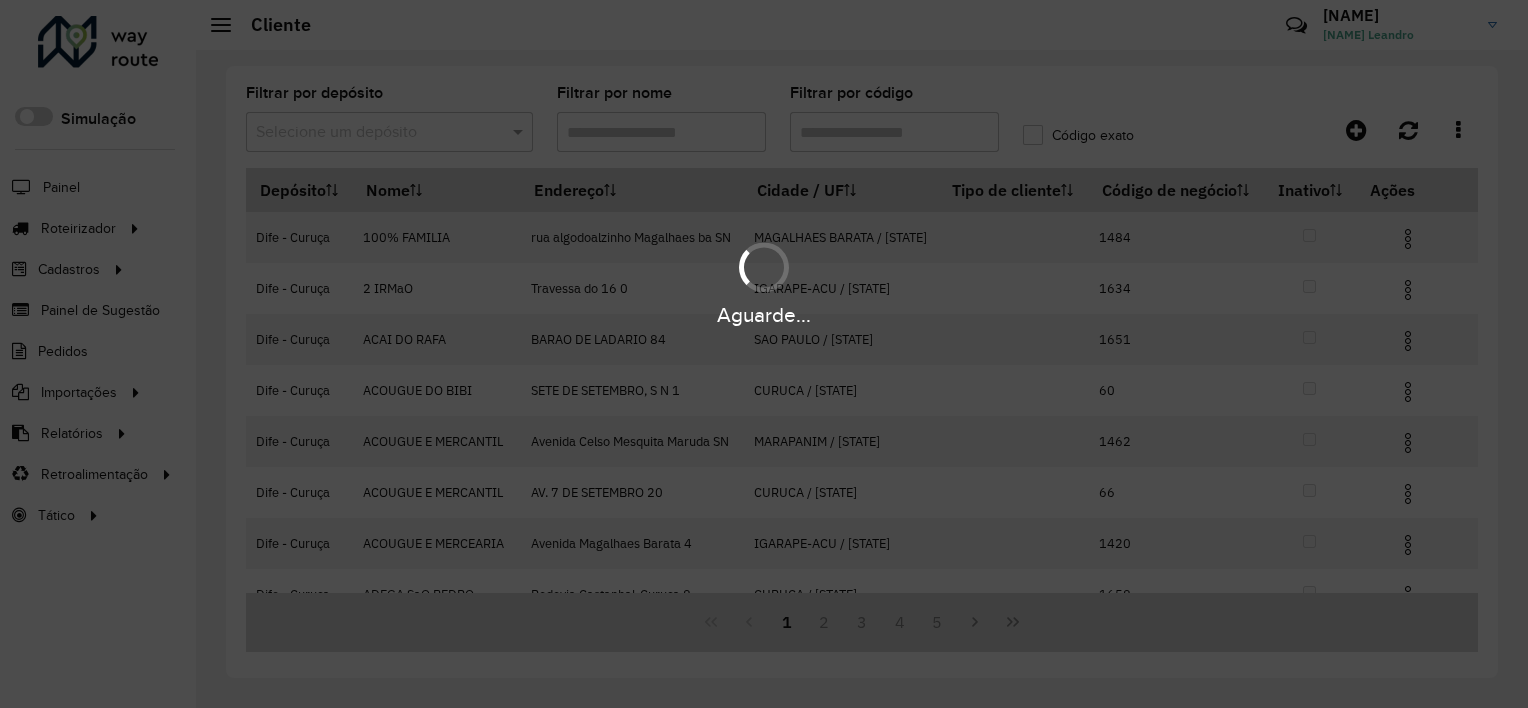 click on "Aguarde..." at bounding box center (764, 354) 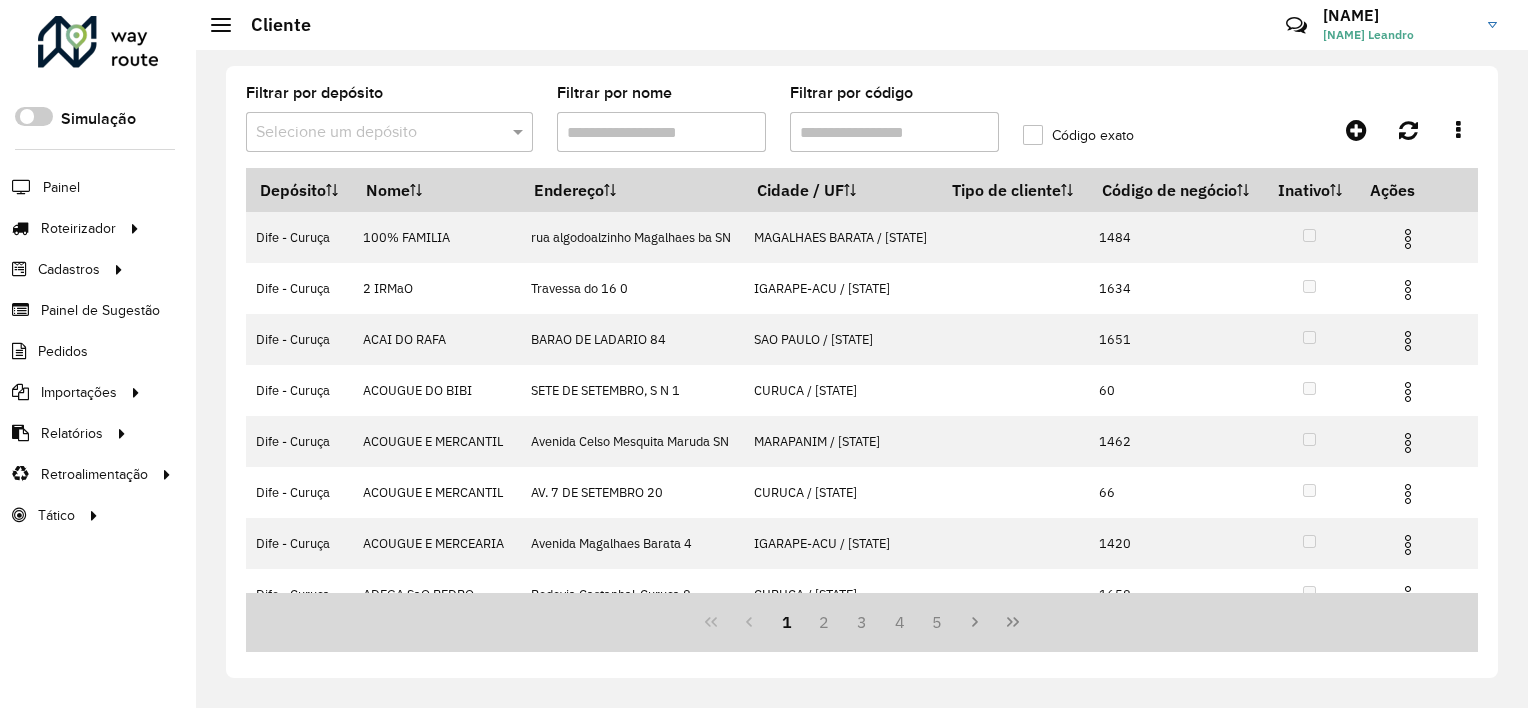 click on "Filtrar por código" at bounding box center (894, 132) 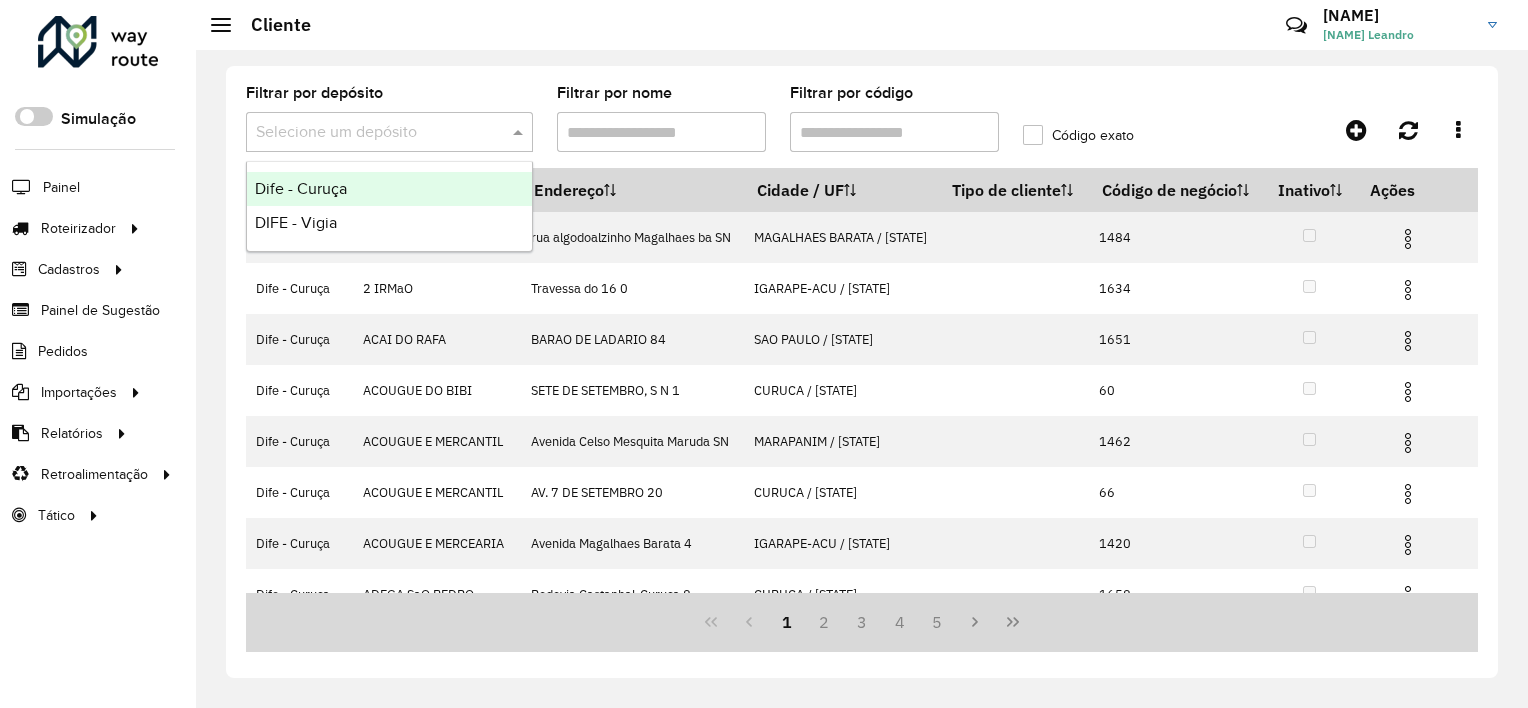 click on "Dife - Curuça" at bounding box center [389, 189] 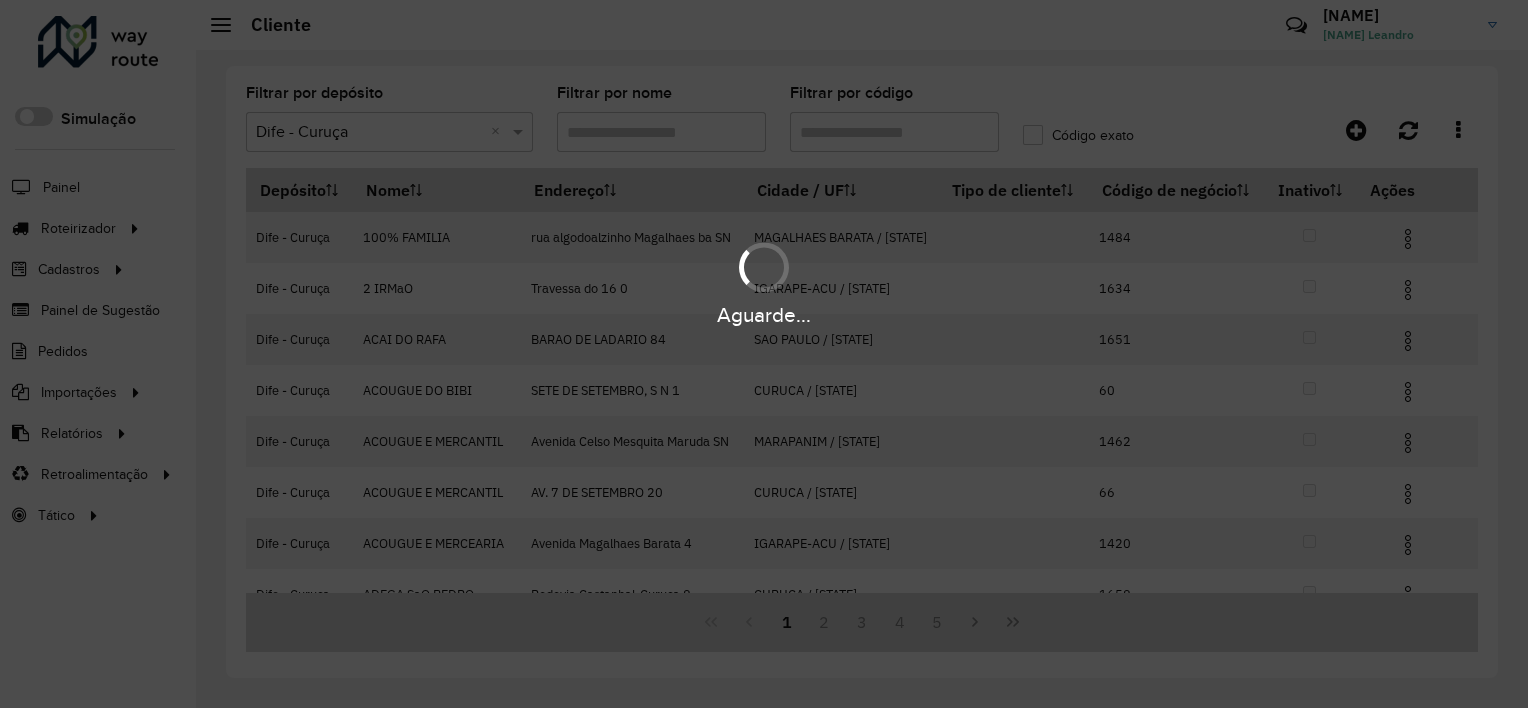click on "Aguarde..." at bounding box center (764, 354) 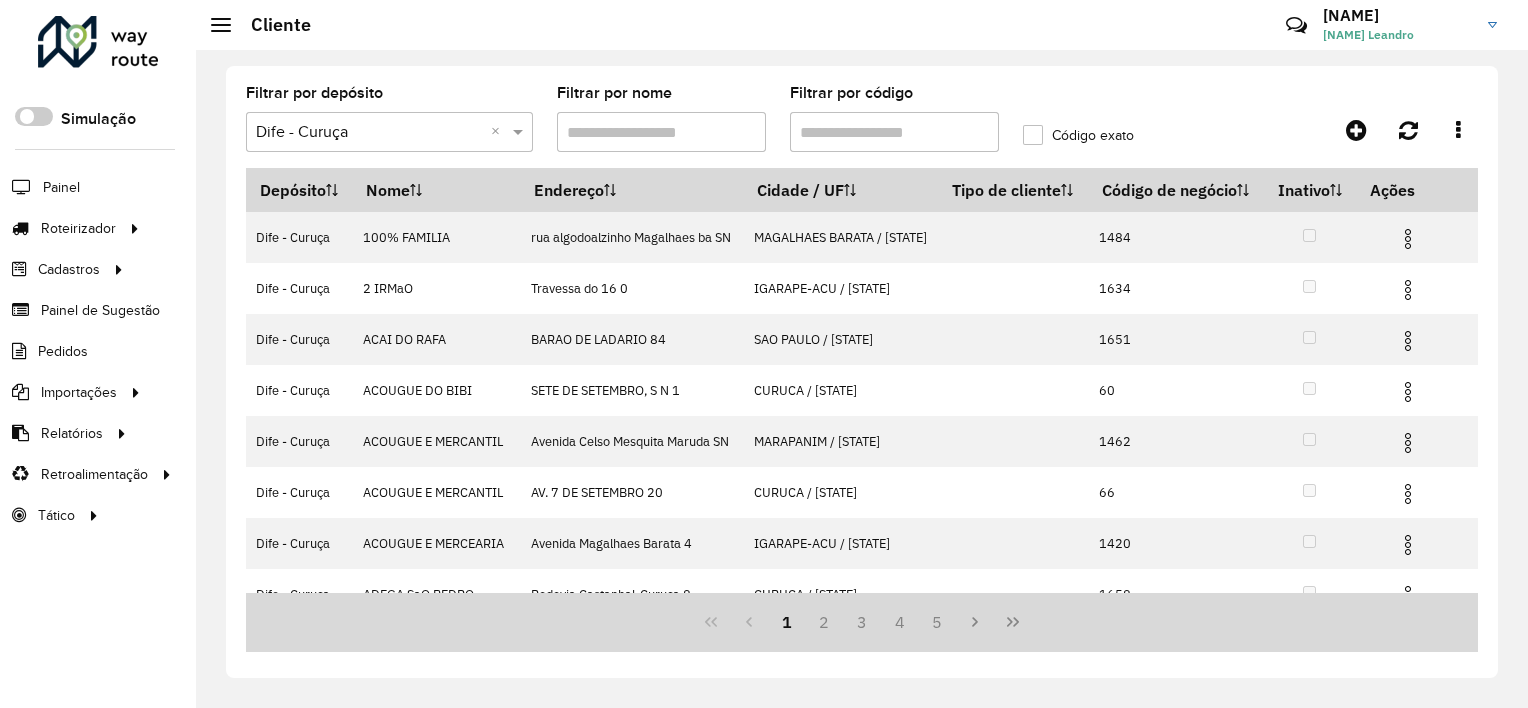 click on "Filtrar por código" at bounding box center [894, 132] 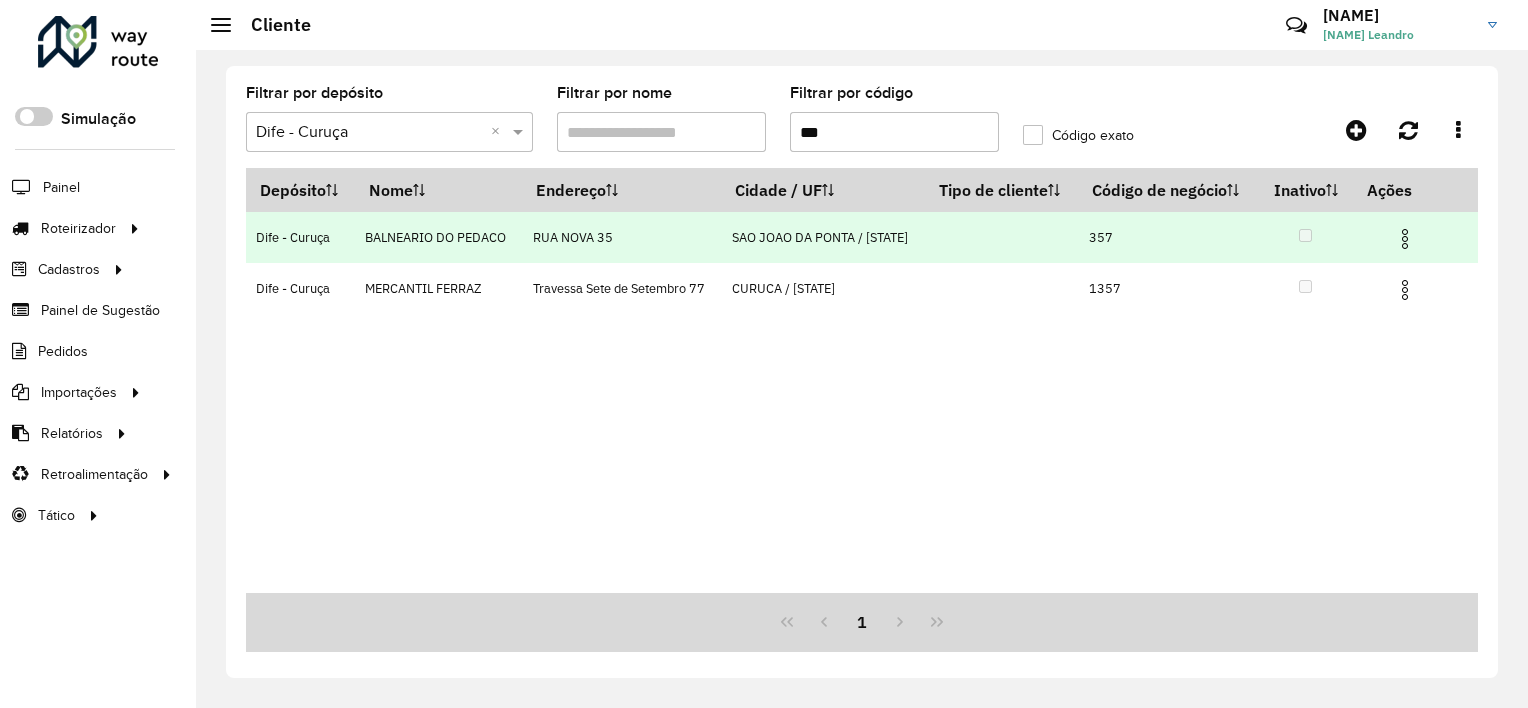 type on "***" 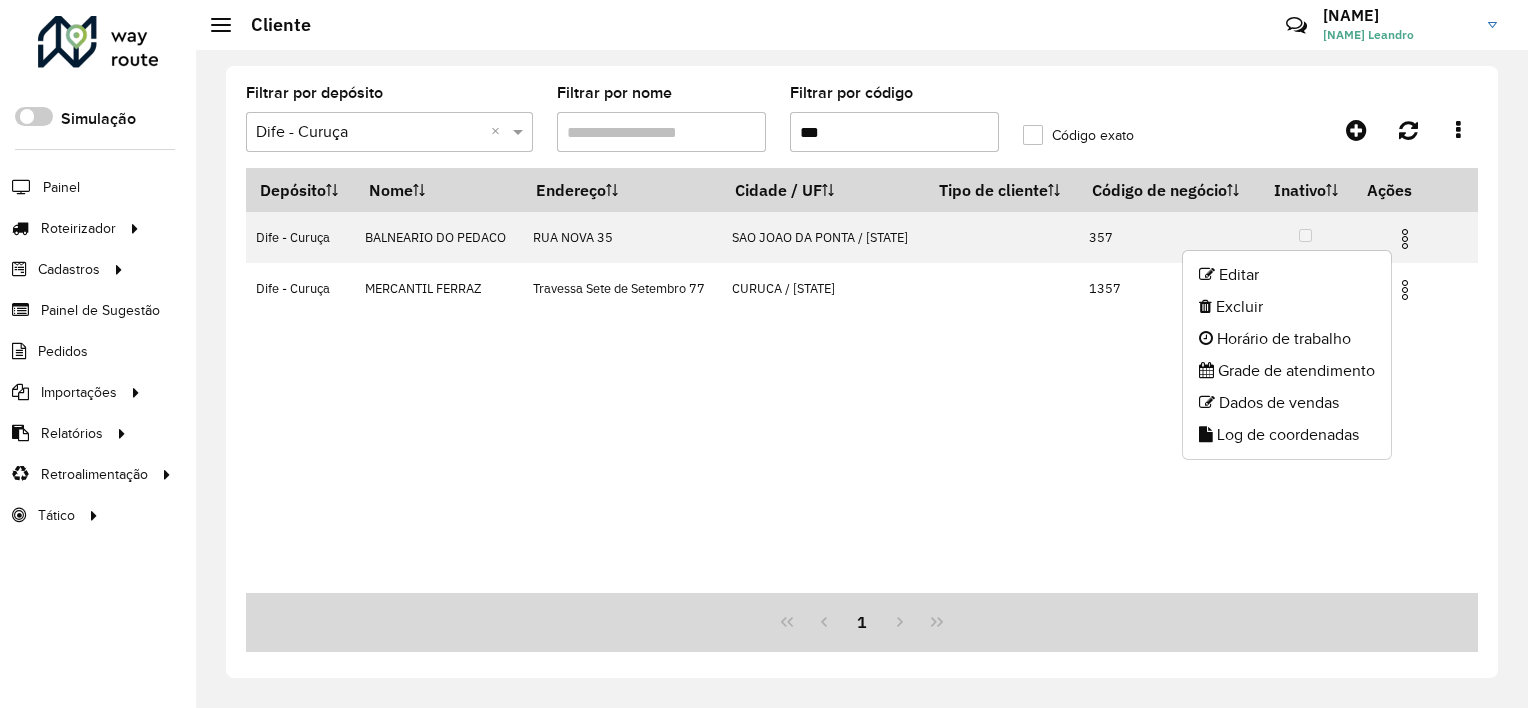 click on "Depósito   Nome   Endereço   Cidade / UF   Tipo de cliente   Código de negócio   Inativo   Ações   Dife - Curuça   BALNEARIO DO PEDACO   RUA NOVA 35  SAO JOAO DA PONTA / [STATE]      357   Dife - Curuça   MERCANTIL FERRAZ   Travessa Sete de Setembro 77  CURUCA / [STATE]      1357" at bounding box center [862, 380] 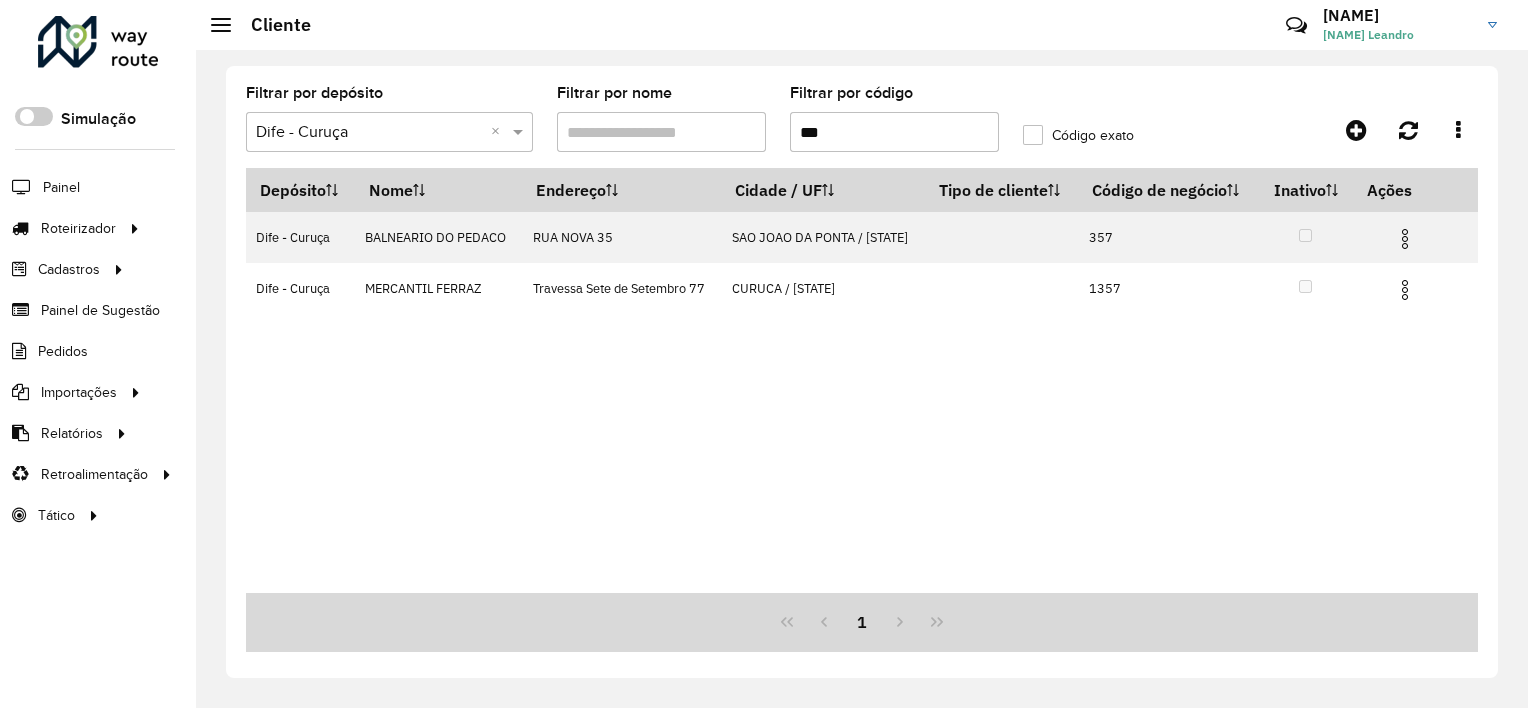 click on "***" at bounding box center (894, 132) 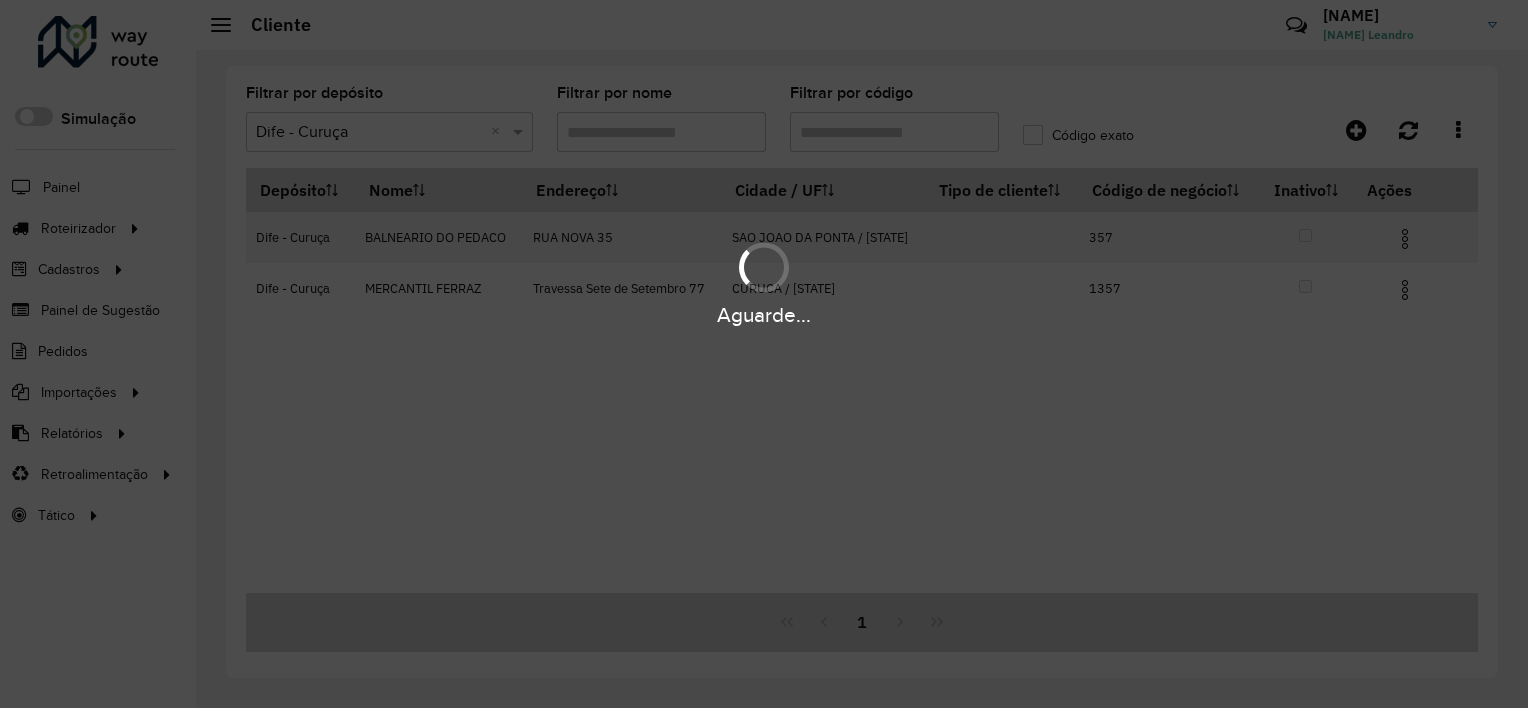 type 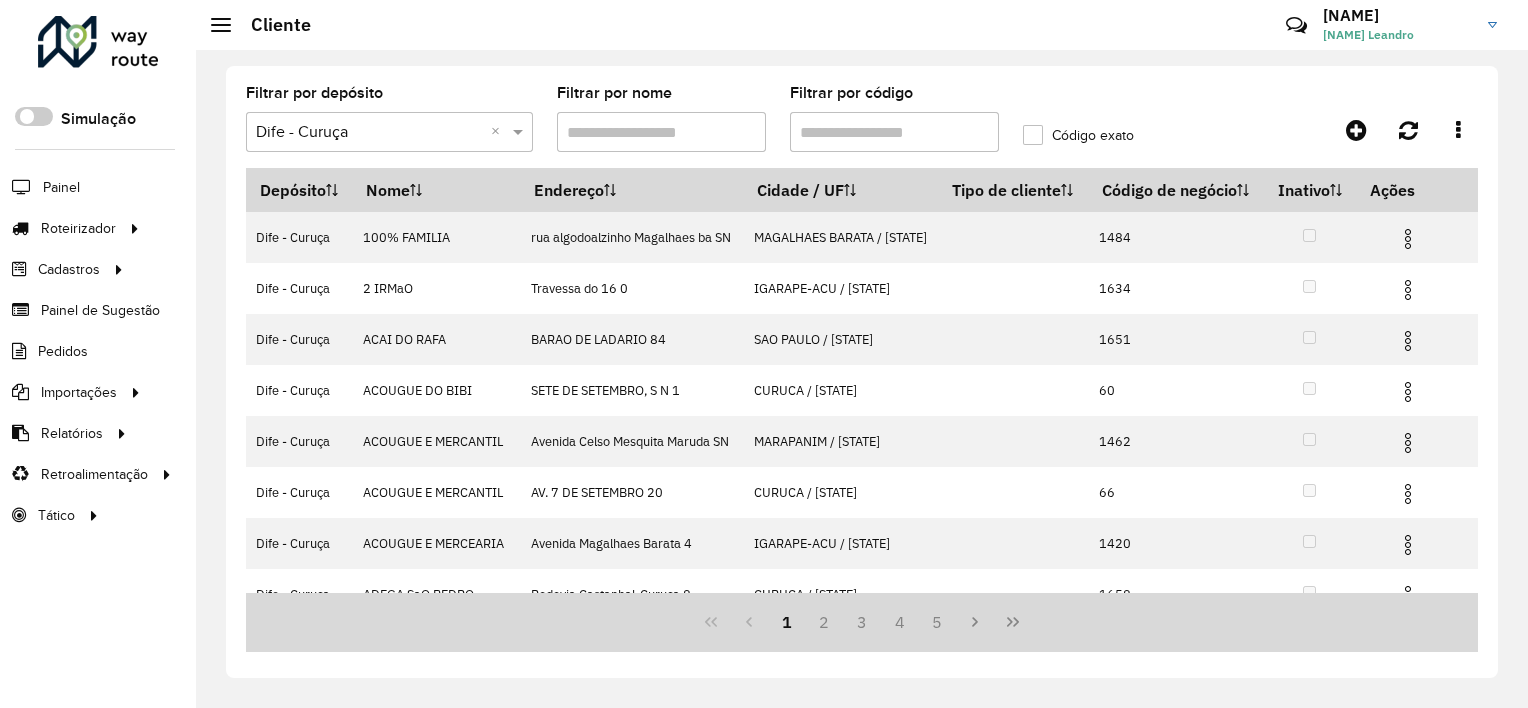 click on "Filtrar por nome" at bounding box center [661, 132] 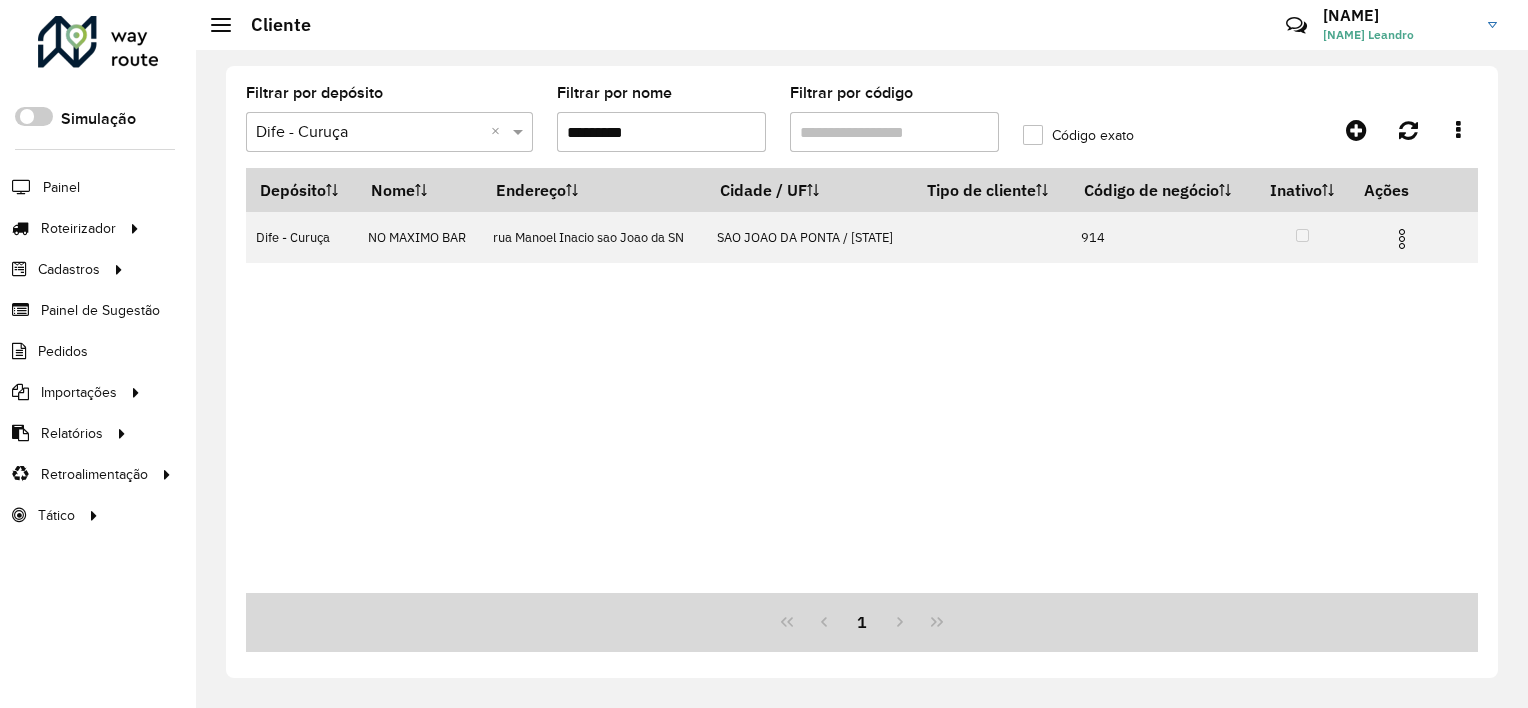 click on "*********" at bounding box center (661, 132) 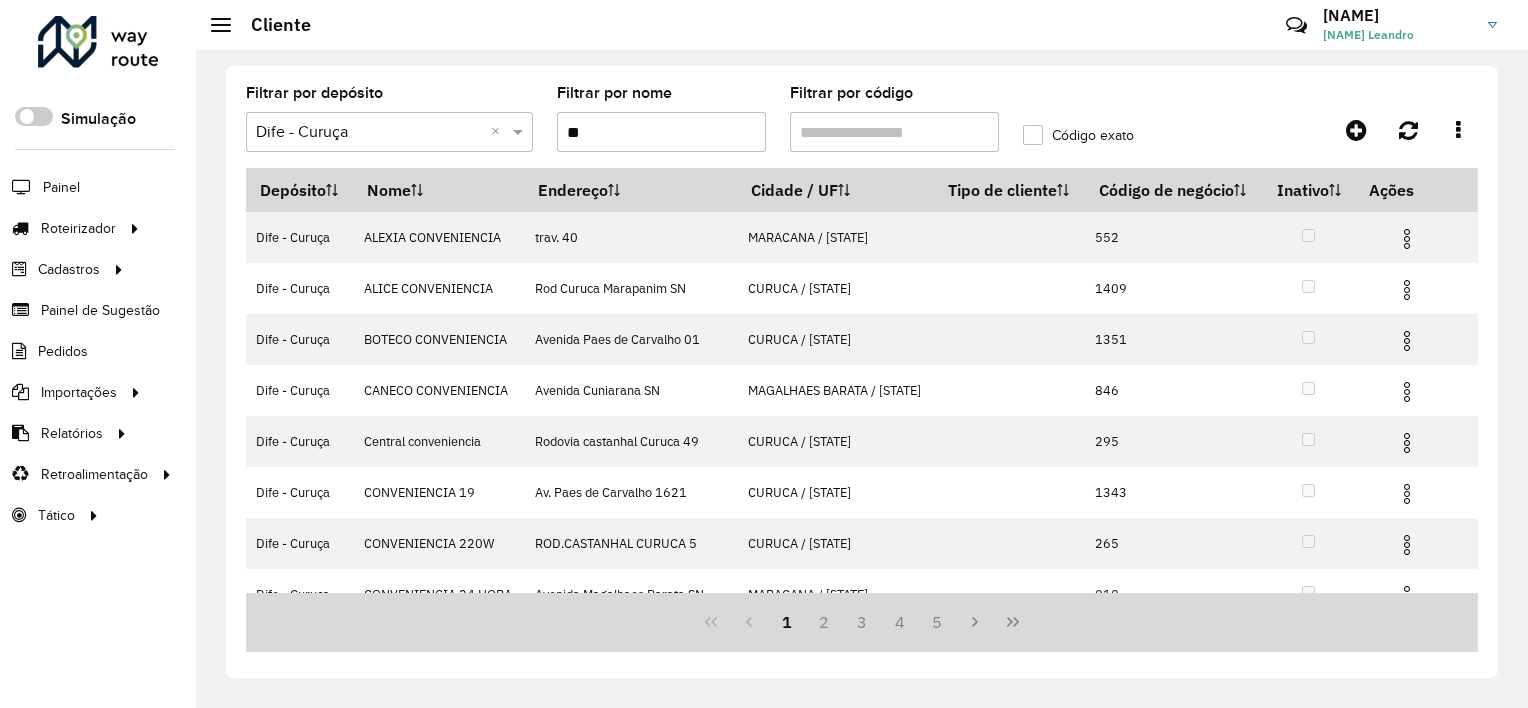 type on "*" 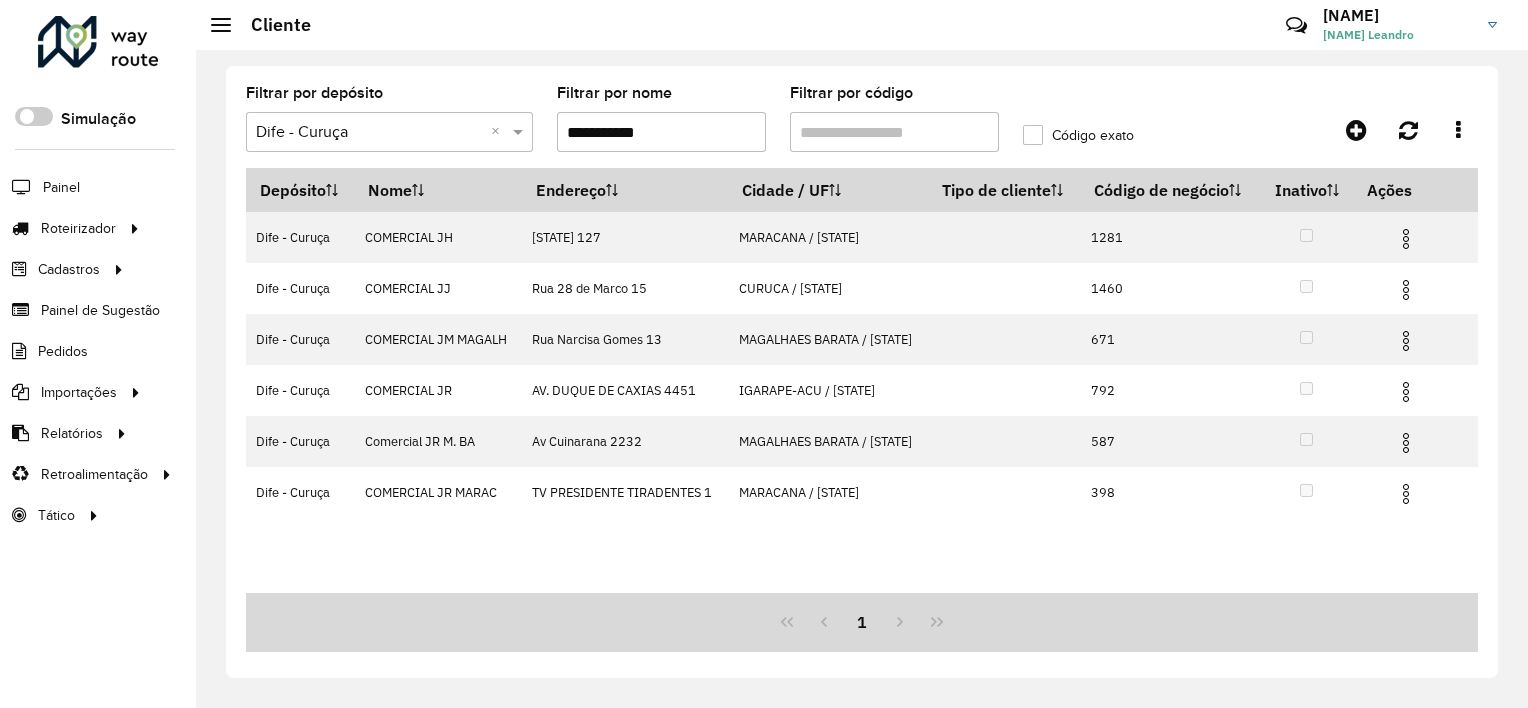 type on "**********" 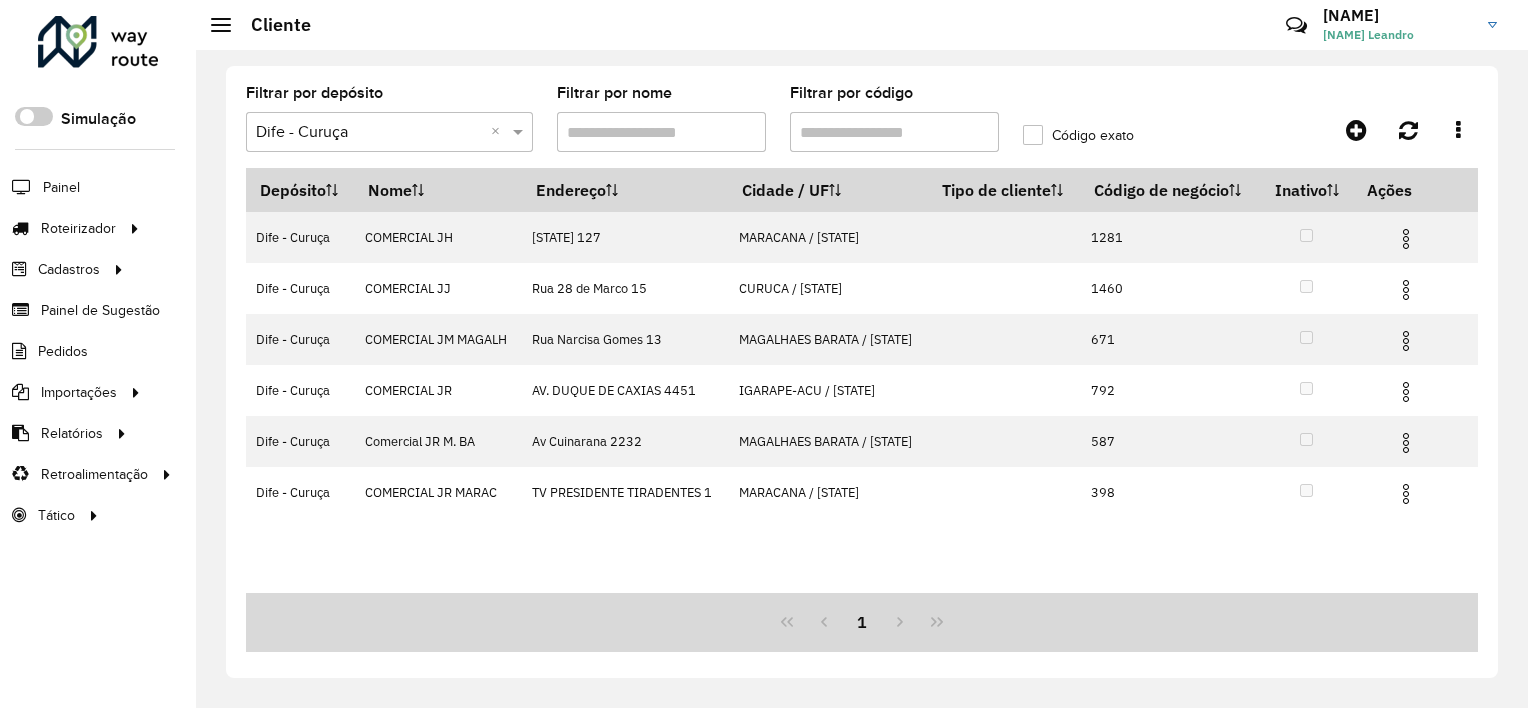 type 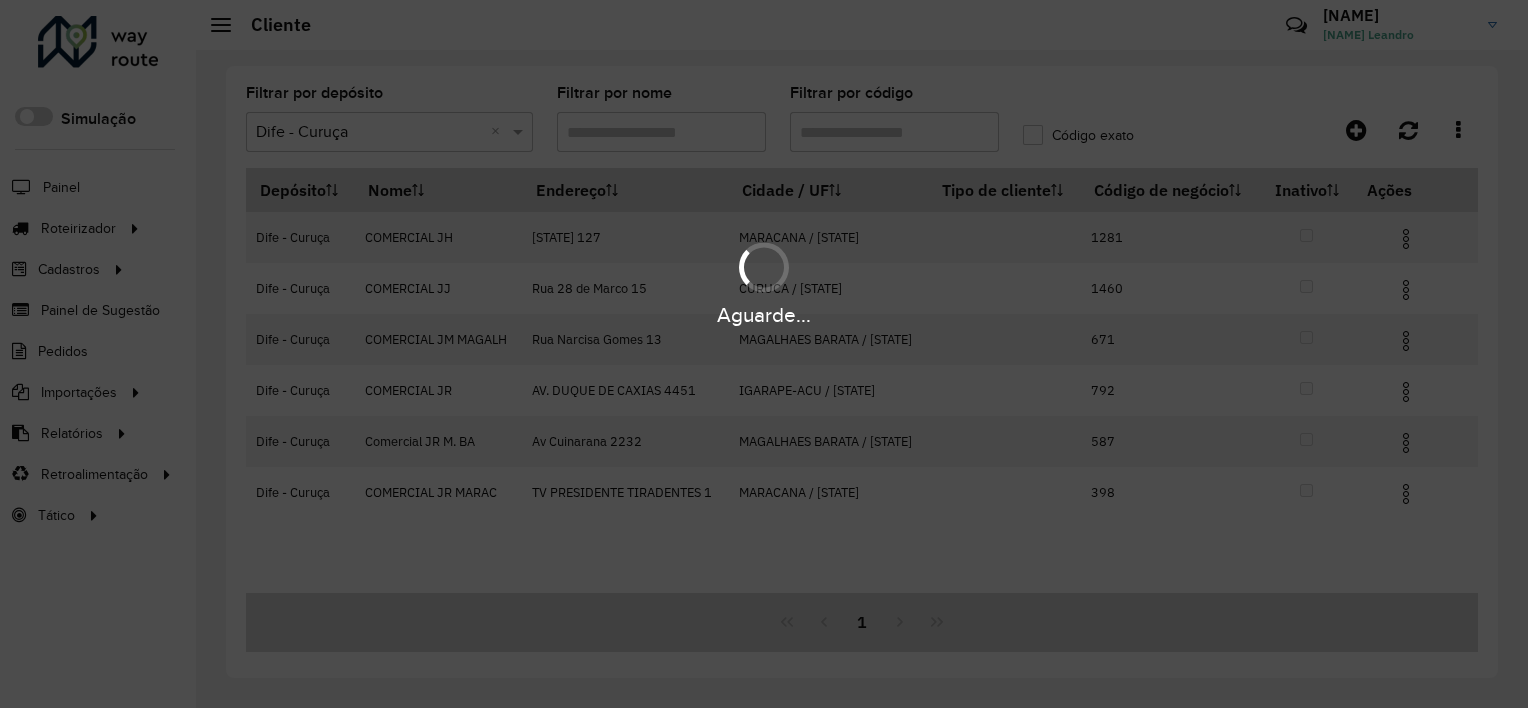 click on "Aguarde..." at bounding box center [764, 354] 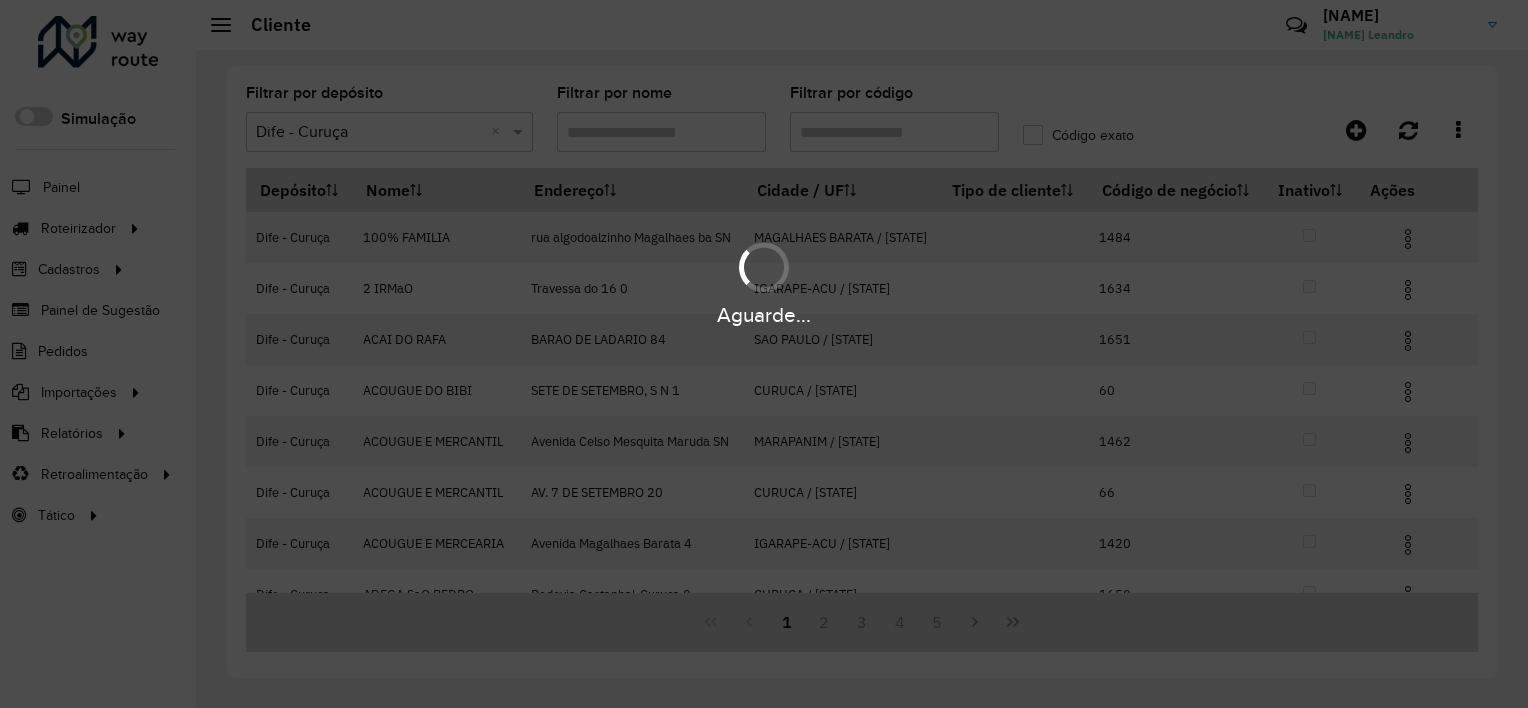 click on "Aguarde..." at bounding box center [764, 354] 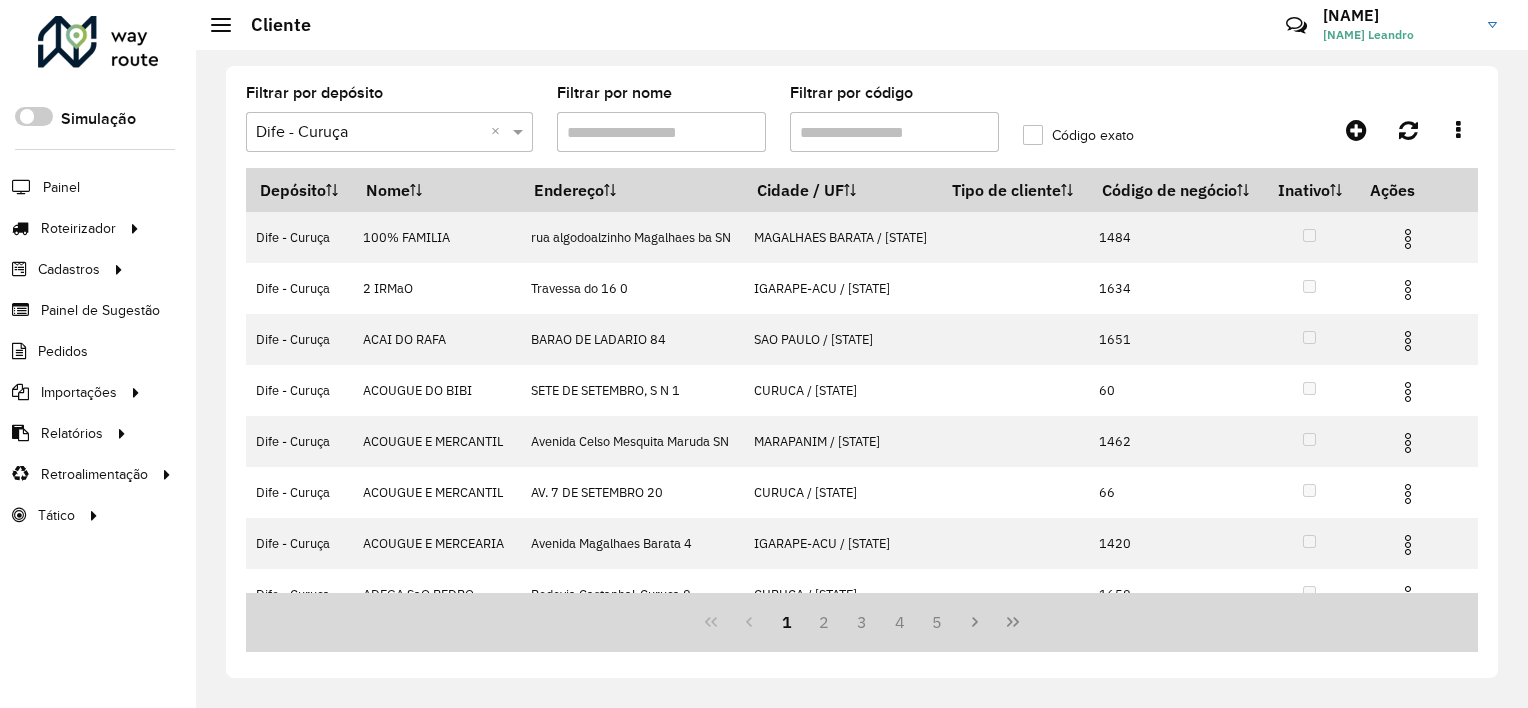 click on "Filtrar por código" at bounding box center (894, 132) 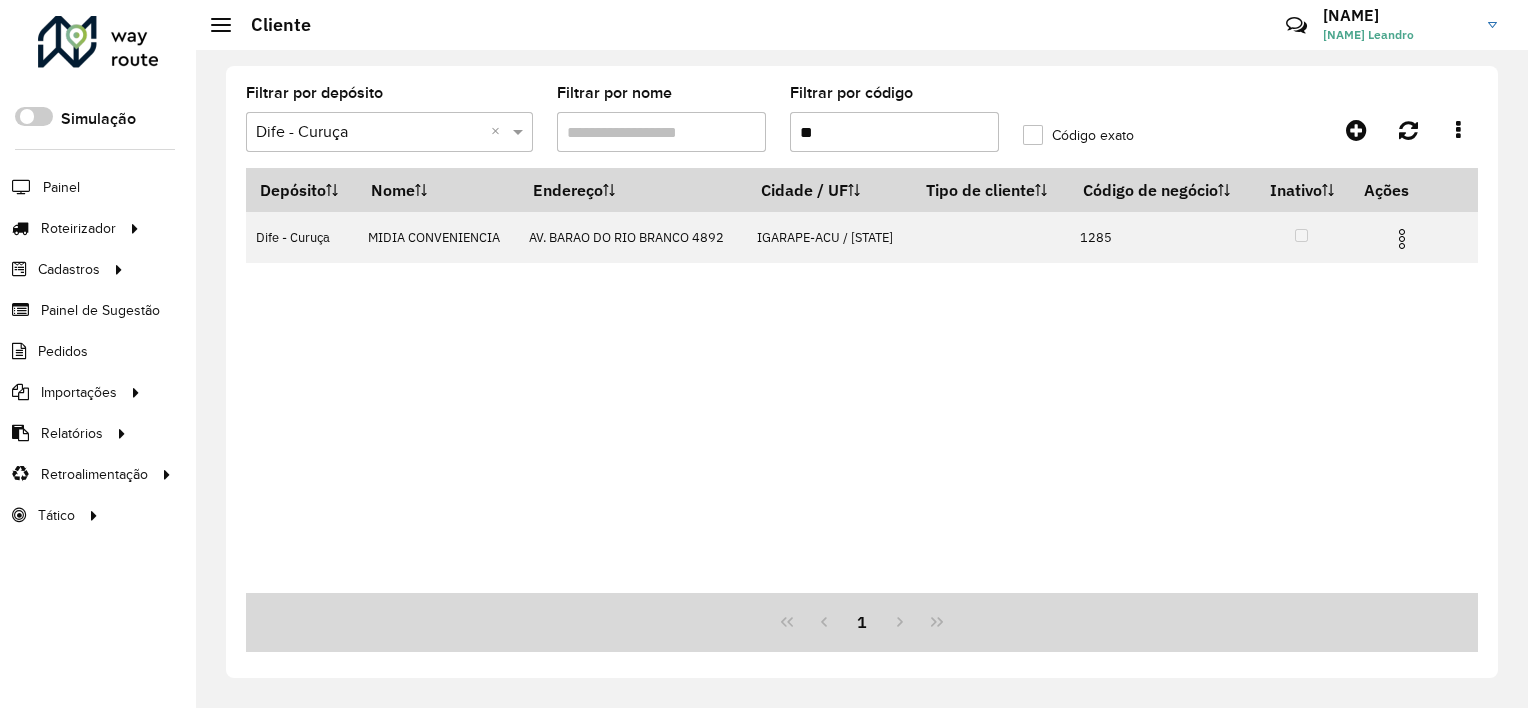type on "*" 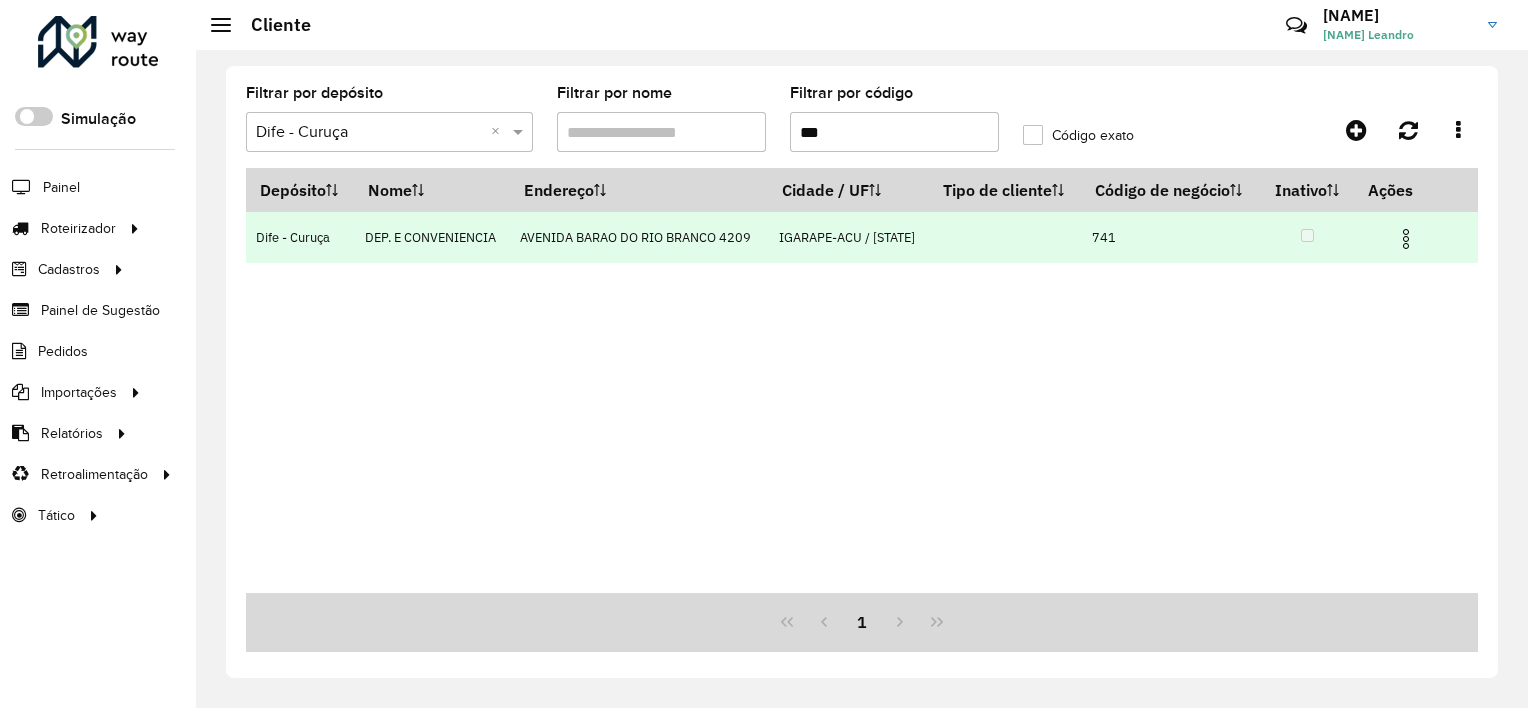 type on "***" 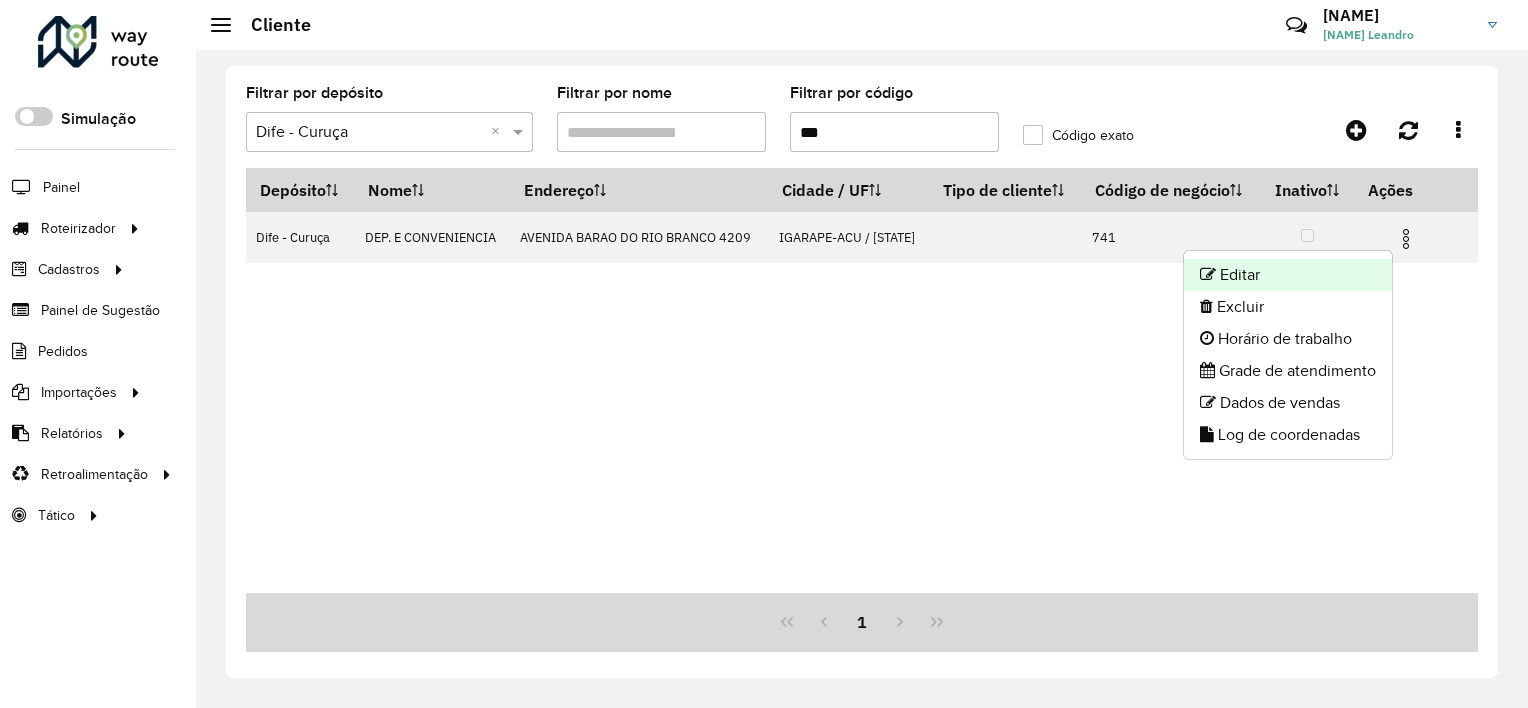 click on "Editar" 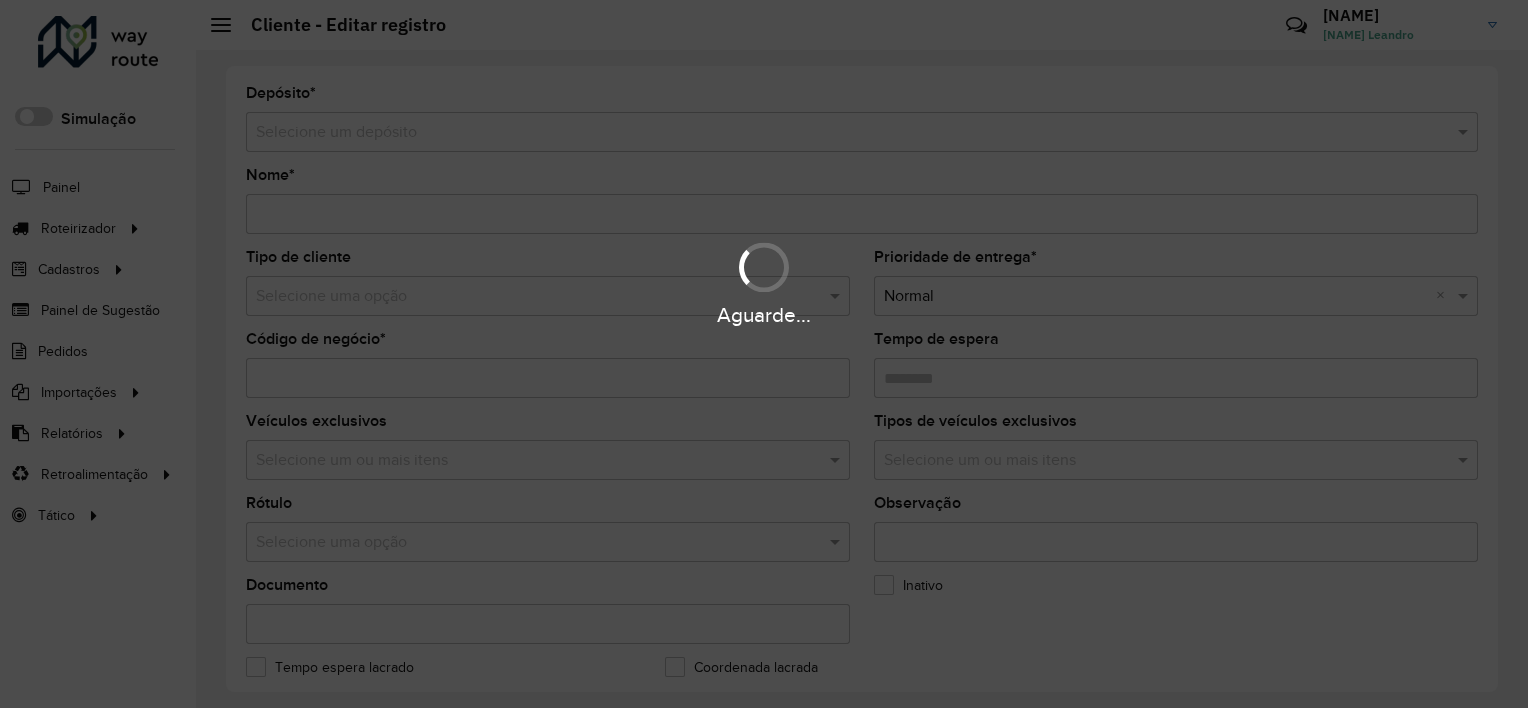 type on "**********" 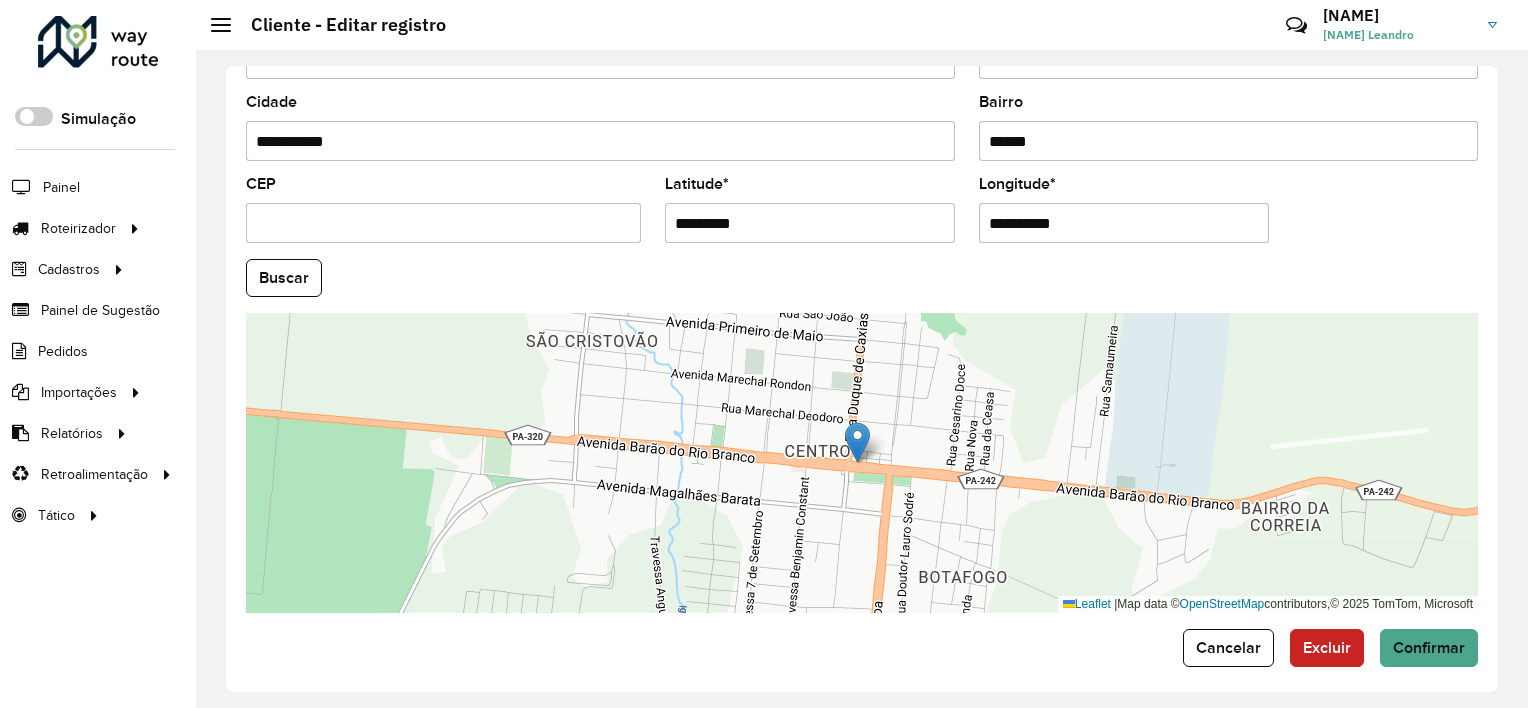 scroll, scrollTop: 772, scrollLeft: 0, axis: vertical 